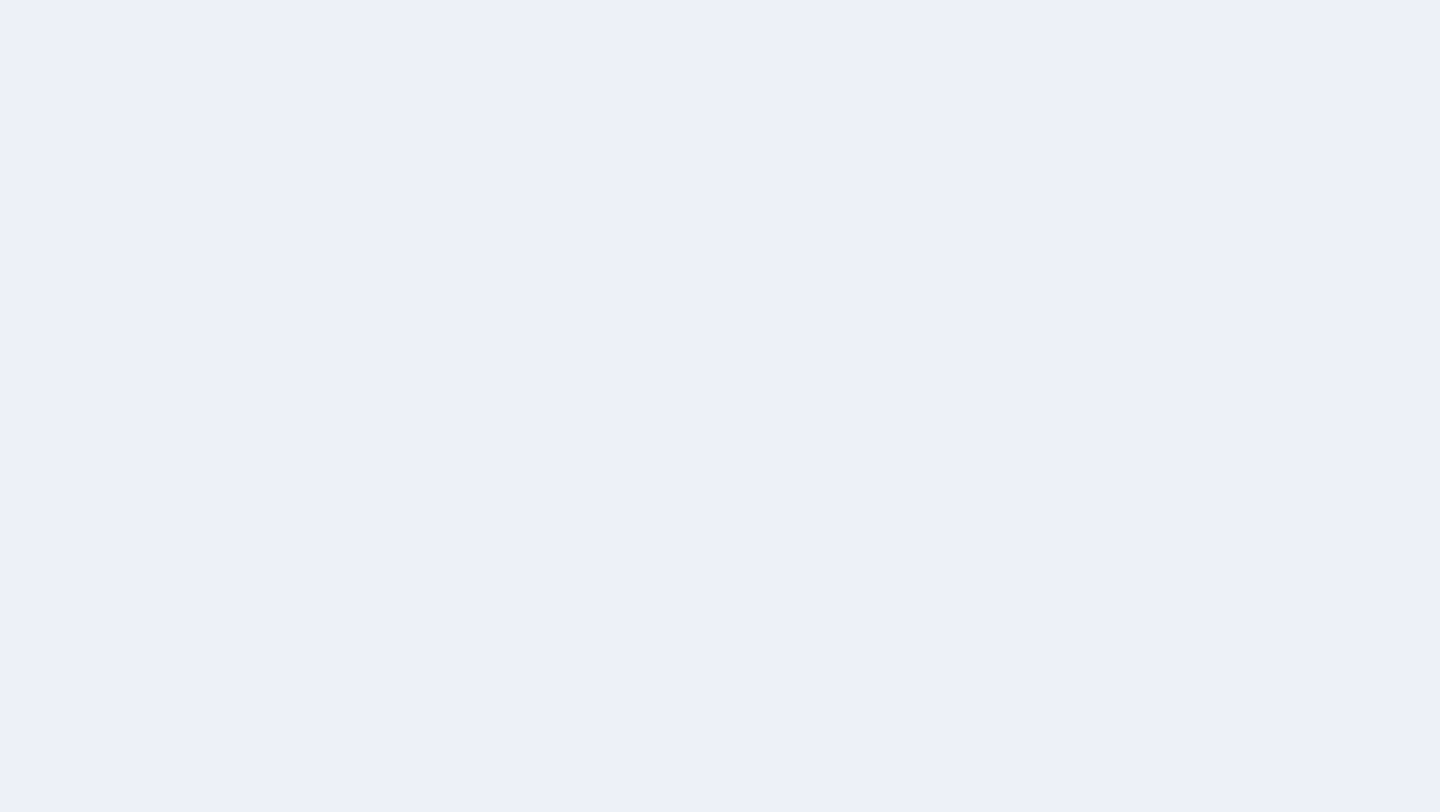 scroll, scrollTop: 0, scrollLeft: 0, axis: both 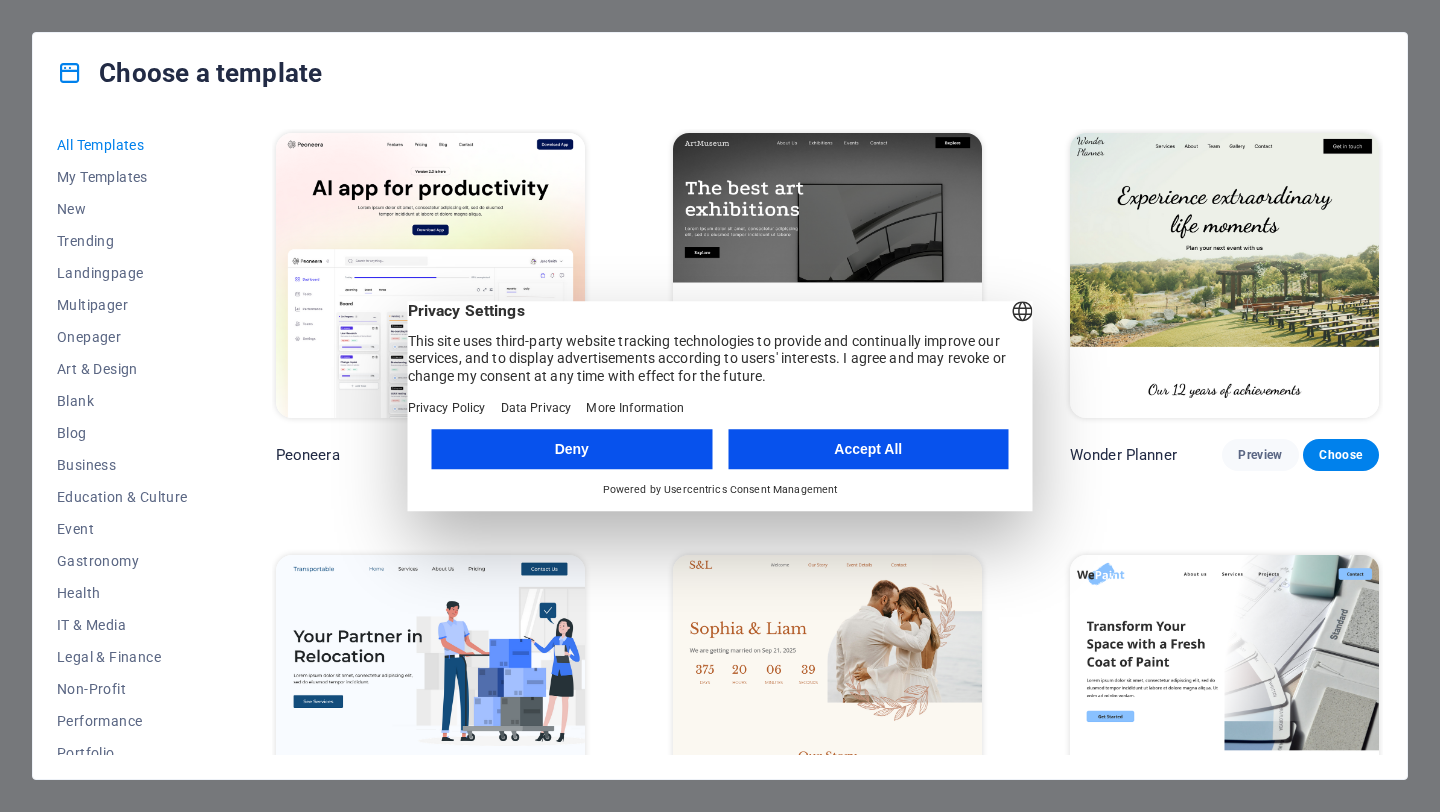click on "Accept All" at bounding box center [868, 449] 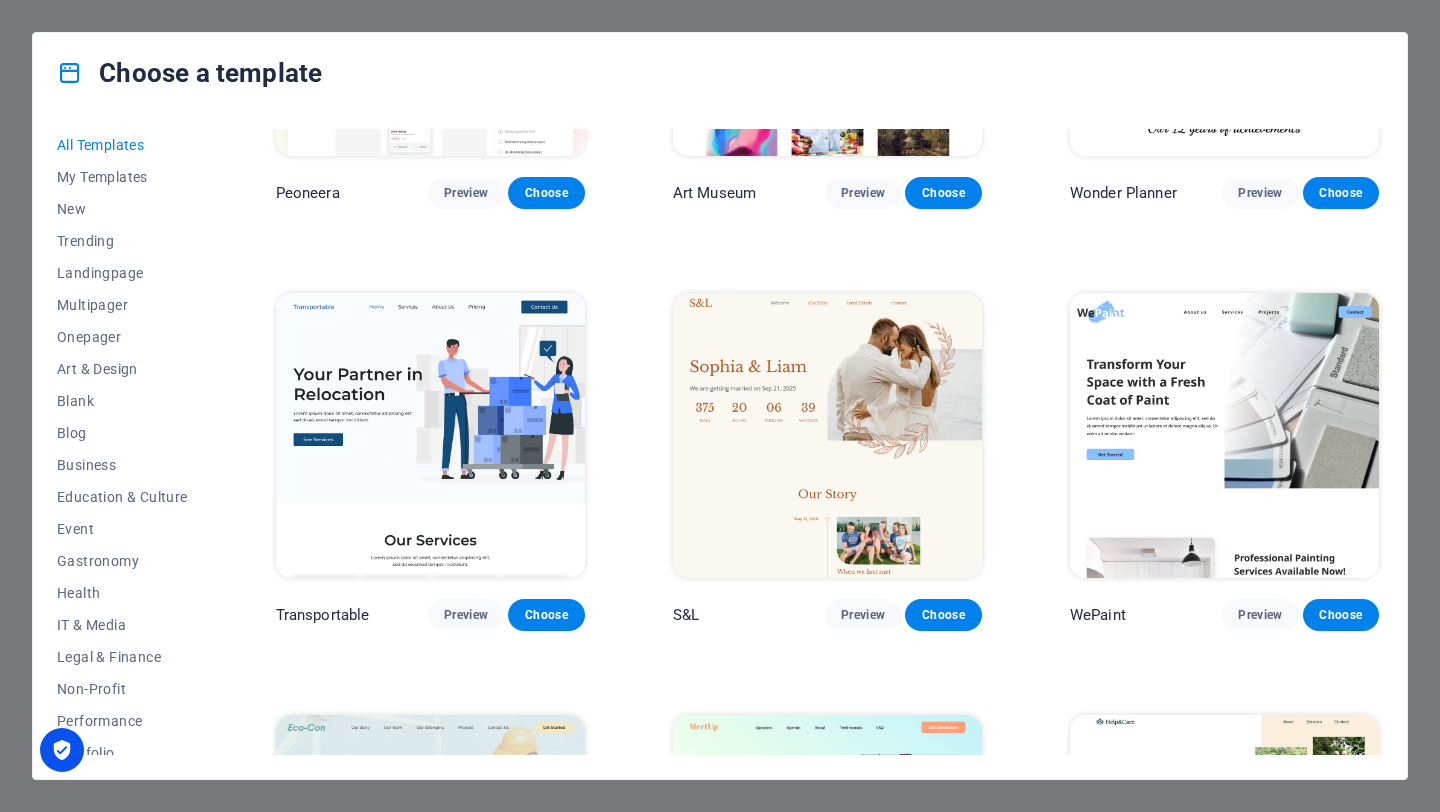 scroll, scrollTop: 261, scrollLeft: 0, axis: vertical 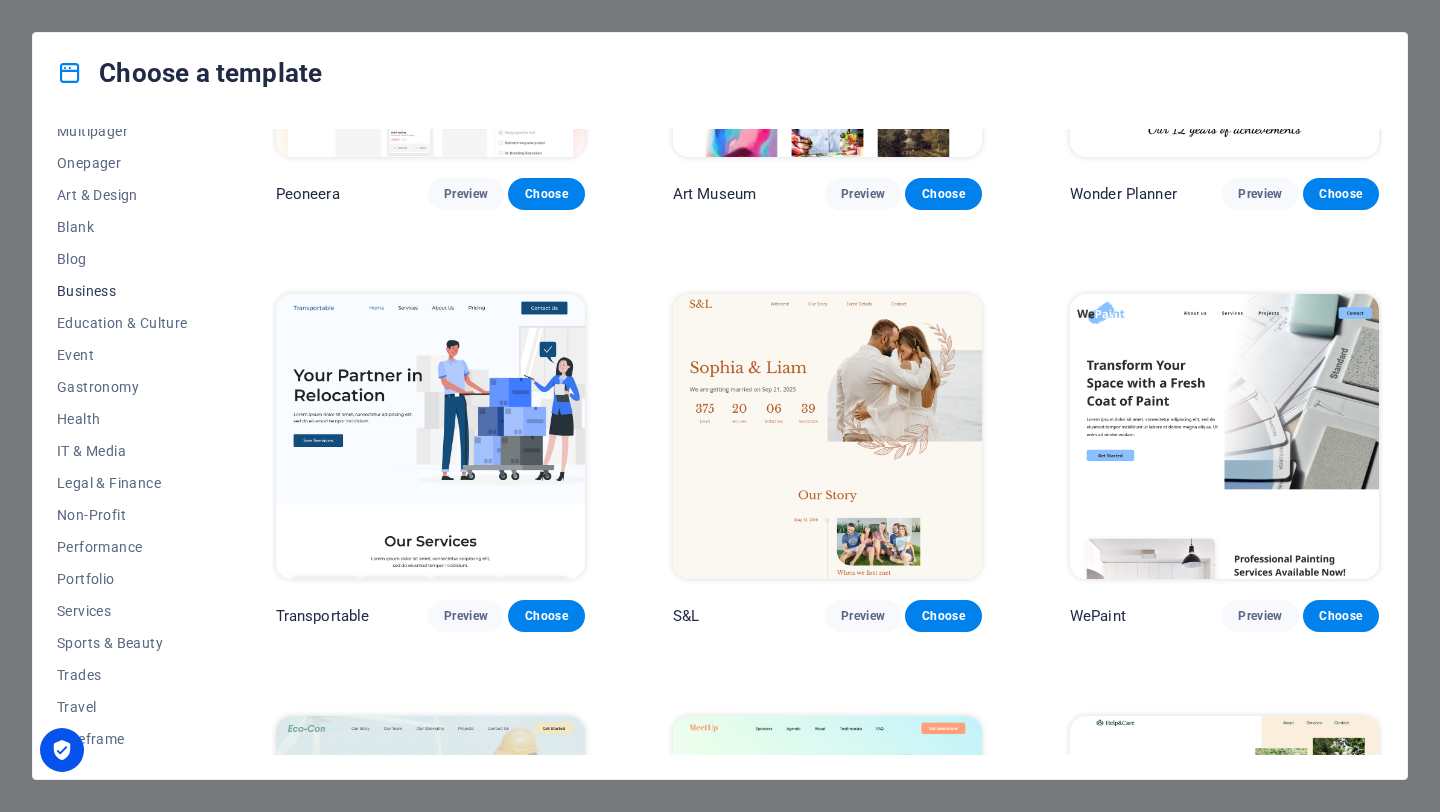 click on "Business" at bounding box center (122, 291) 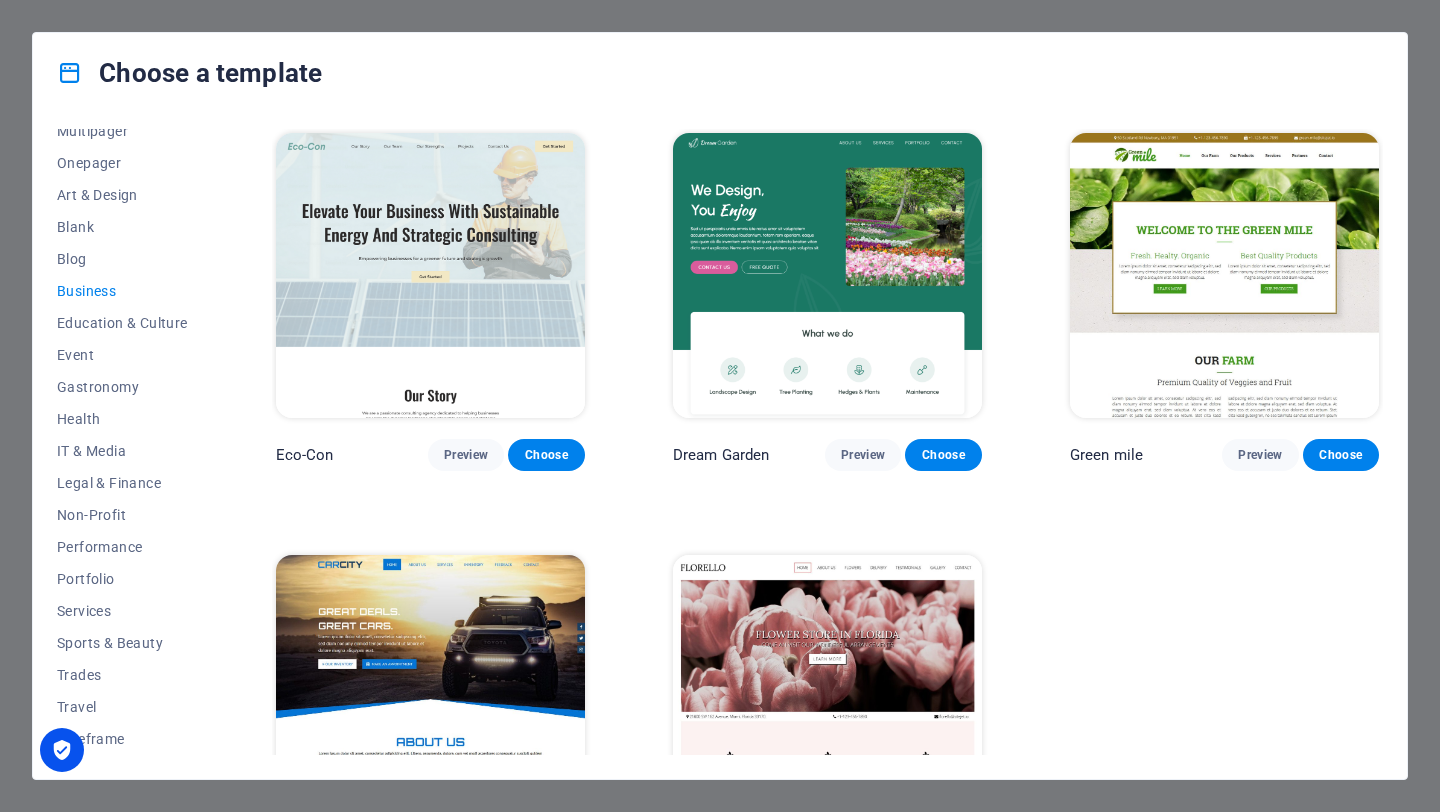 scroll, scrollTop: 132, scrollLeft: 0, axis: vertical 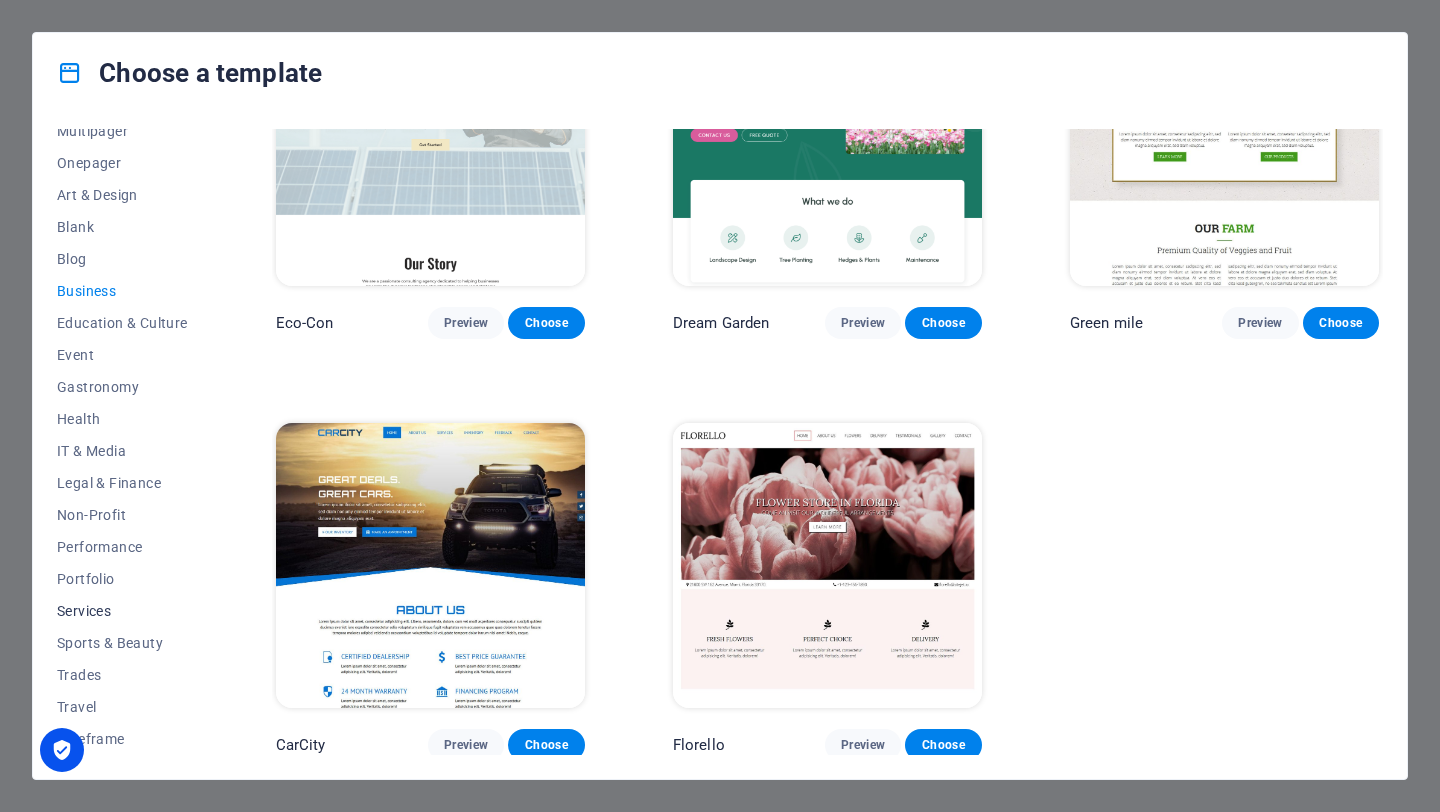 click on "Services" at bounding box center (122, 611) 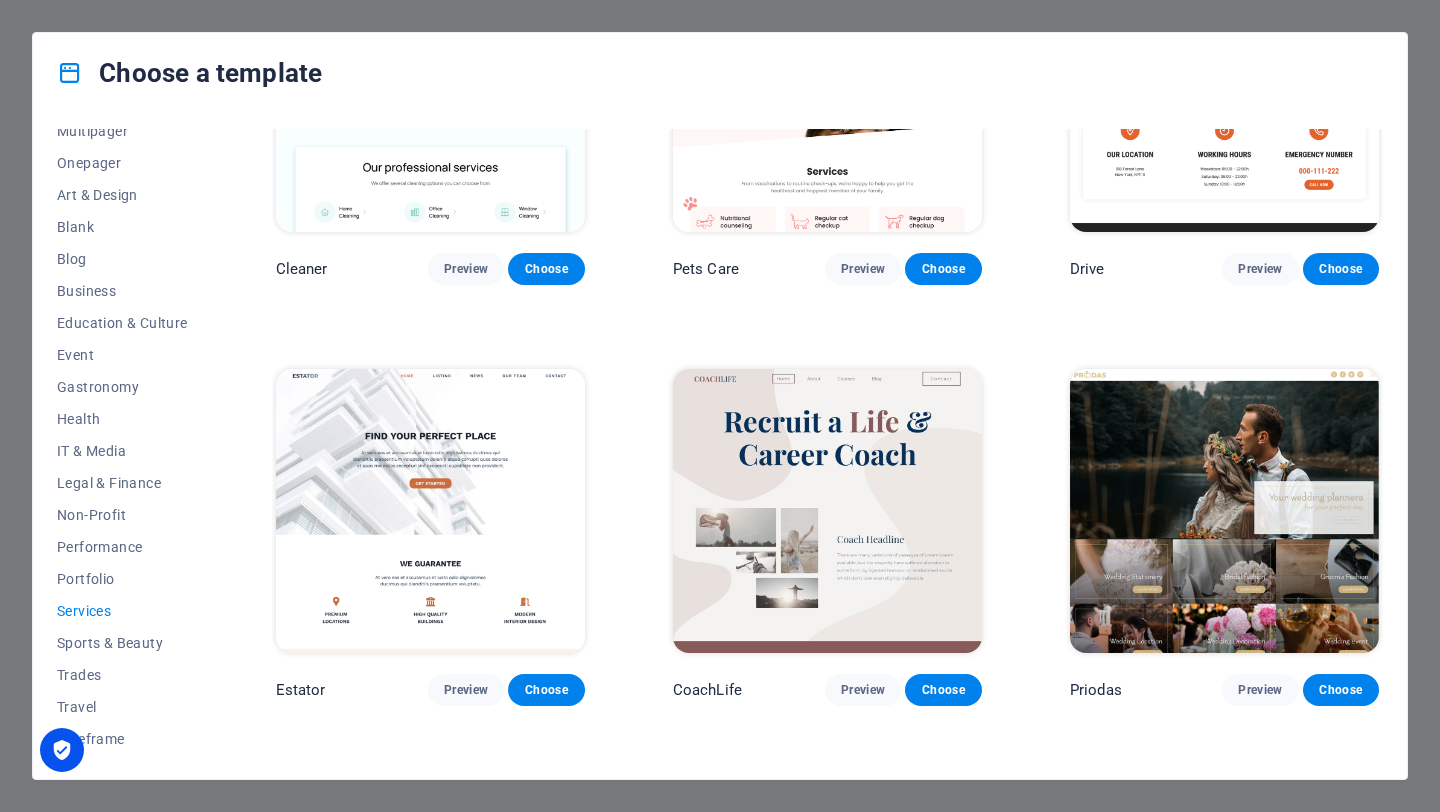scroll, scrollTop: 609, scrollLeft: 0, axis: vertical 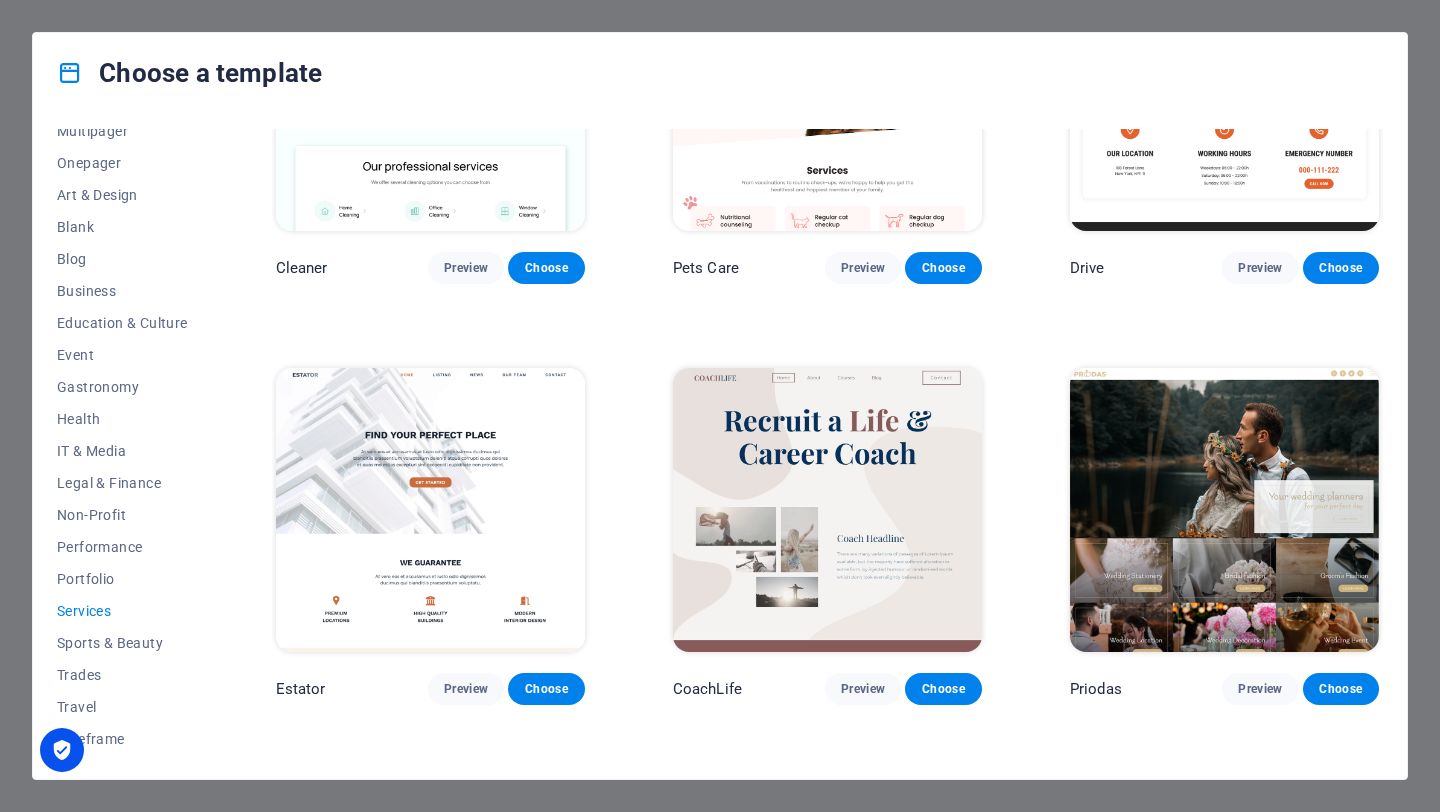 click at bounding box center (430, 510) 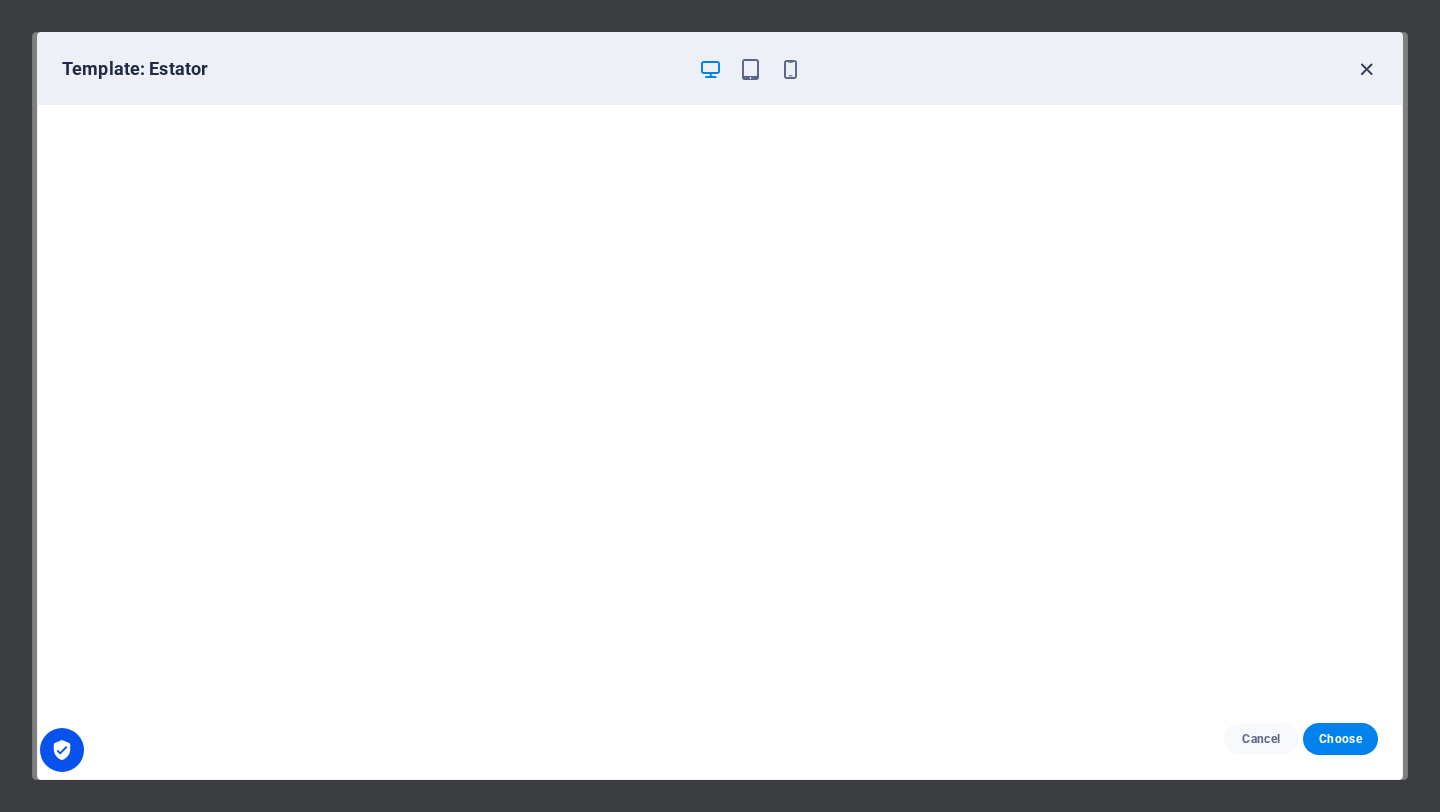 click at bounding box center [1366, 69] 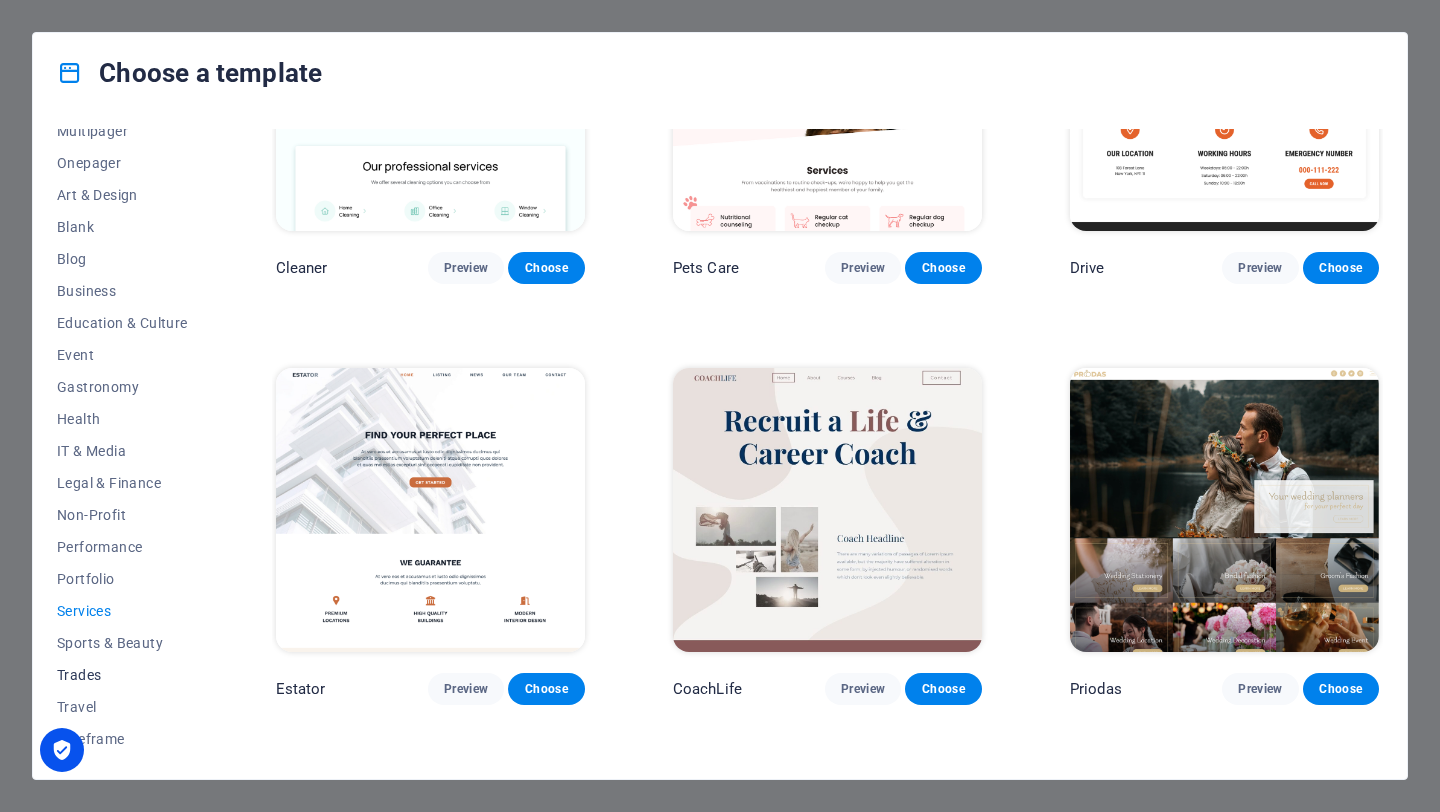 click on "Trades" at bounding box center (122, 675) 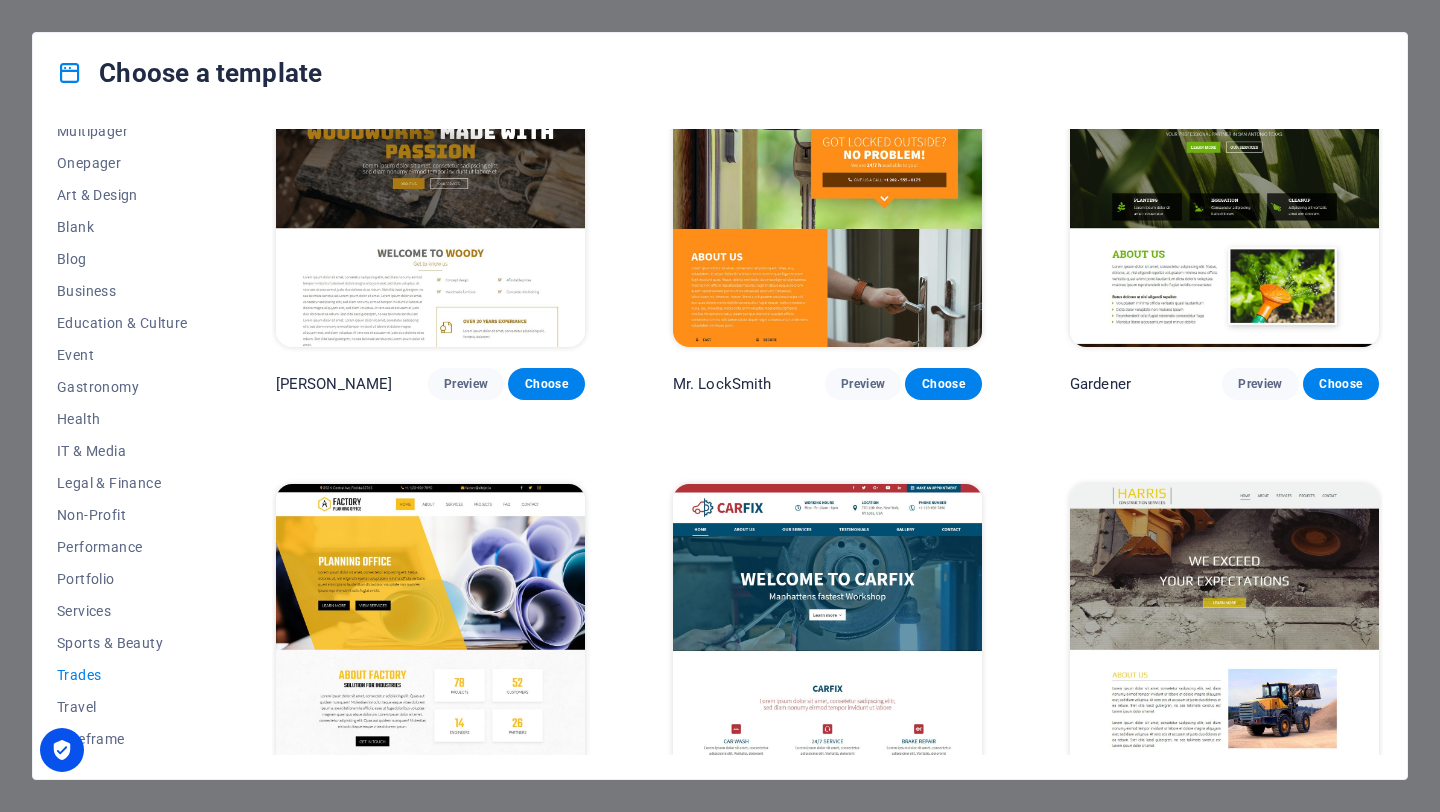 scroll, scrollTop: 551, scrollLeft: 0, axis: vertical 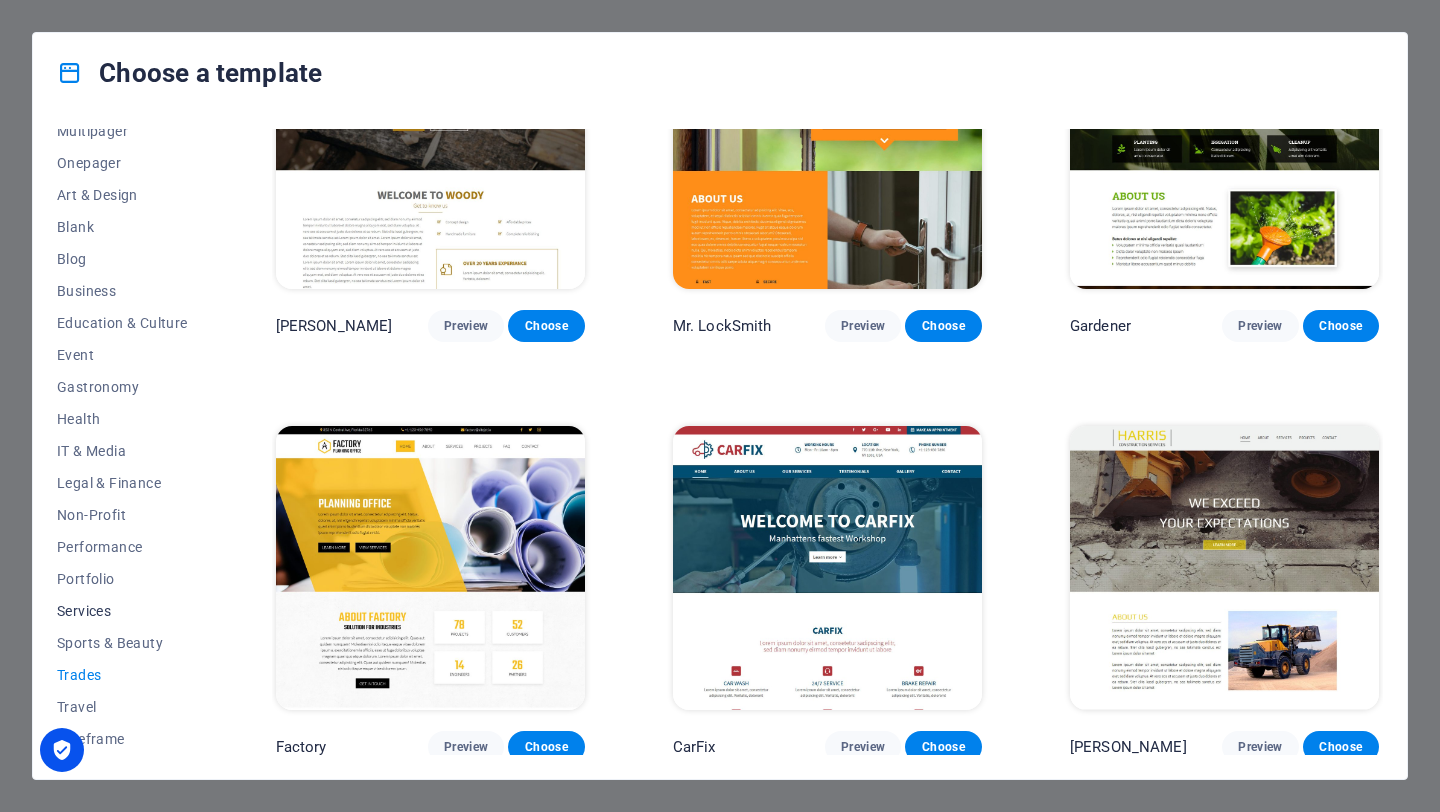 click on "Services" at bounding box center [122, 611] 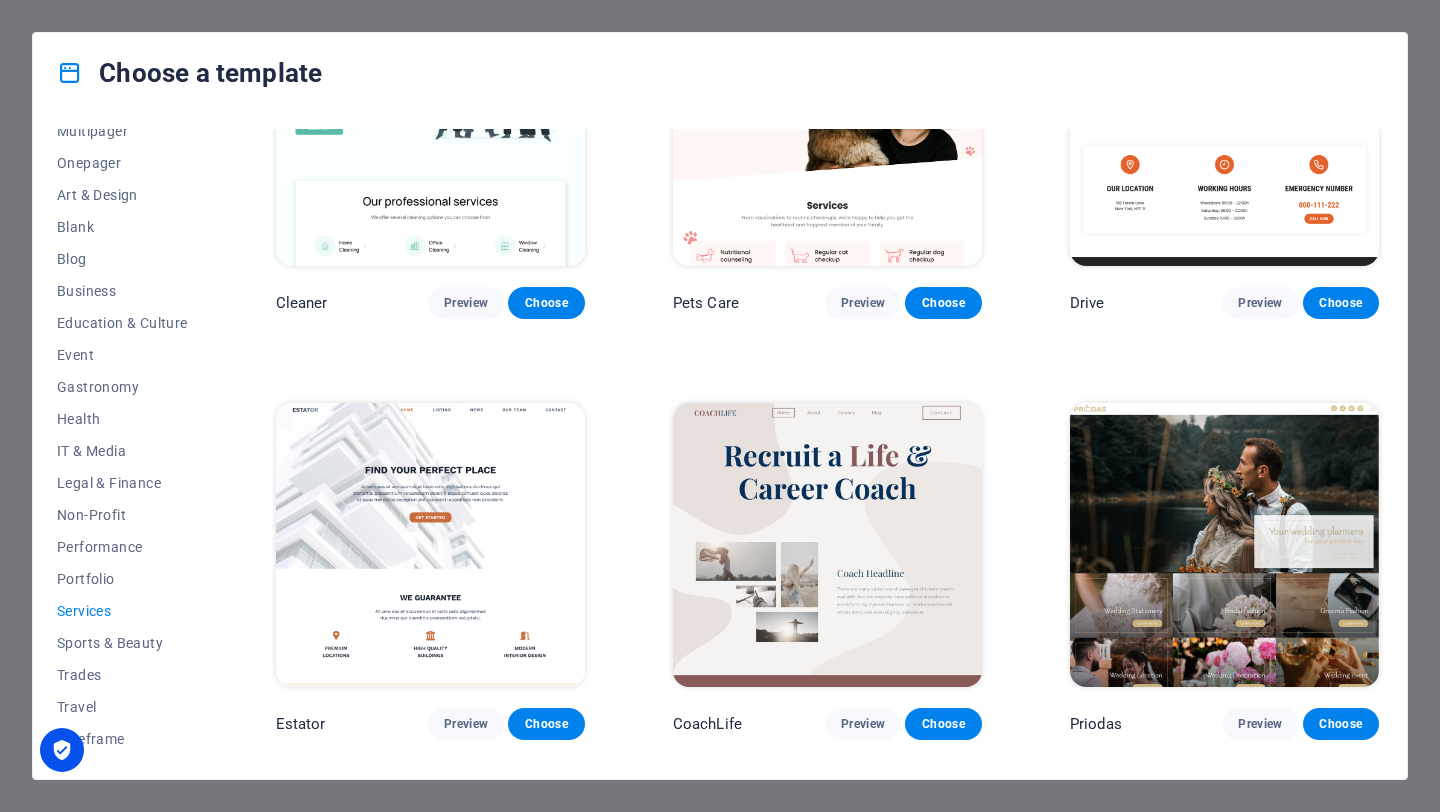 scroll, scrollTop: 601, scrollLeft: 0, axis: vertical 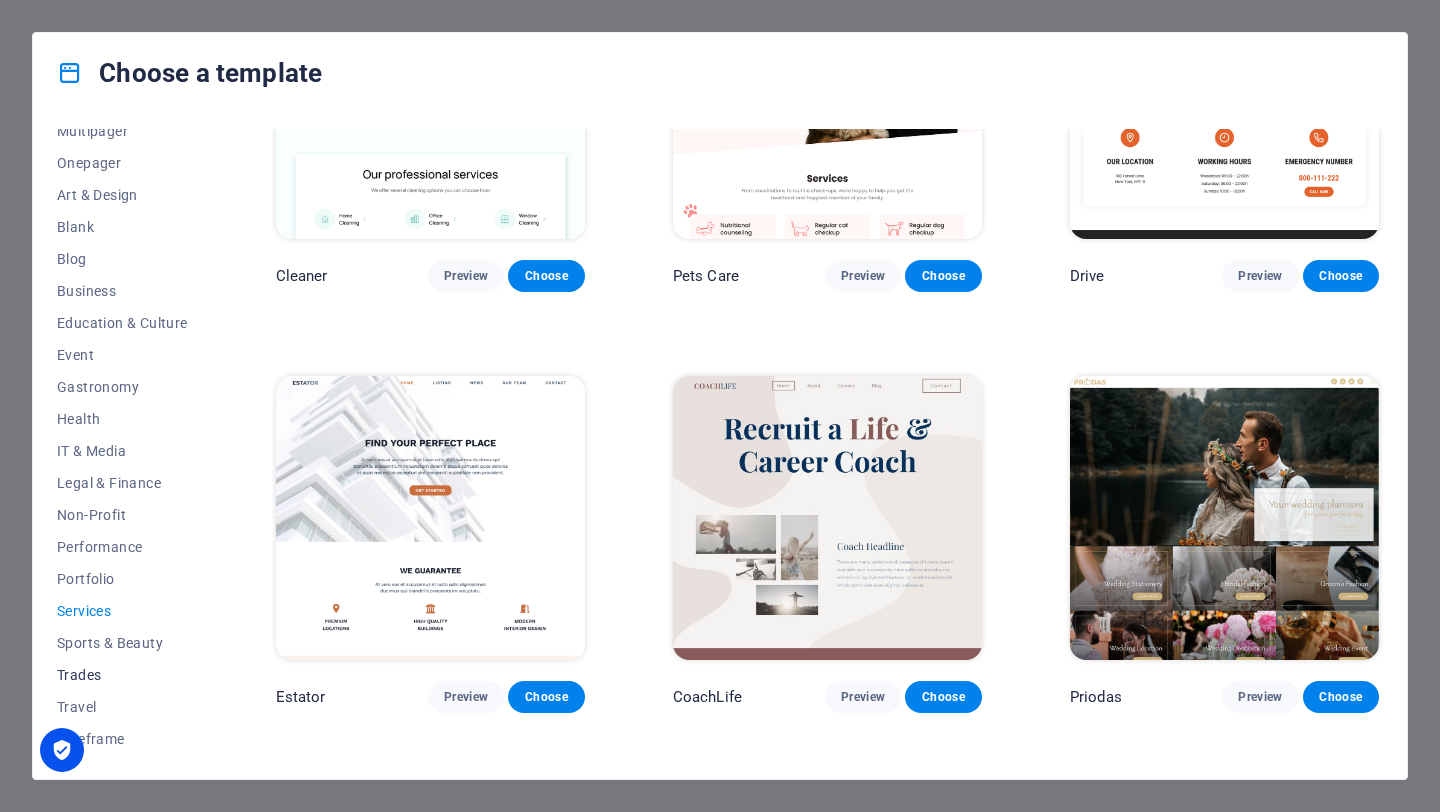 click on "Trades" at bounding box center (122, 675) 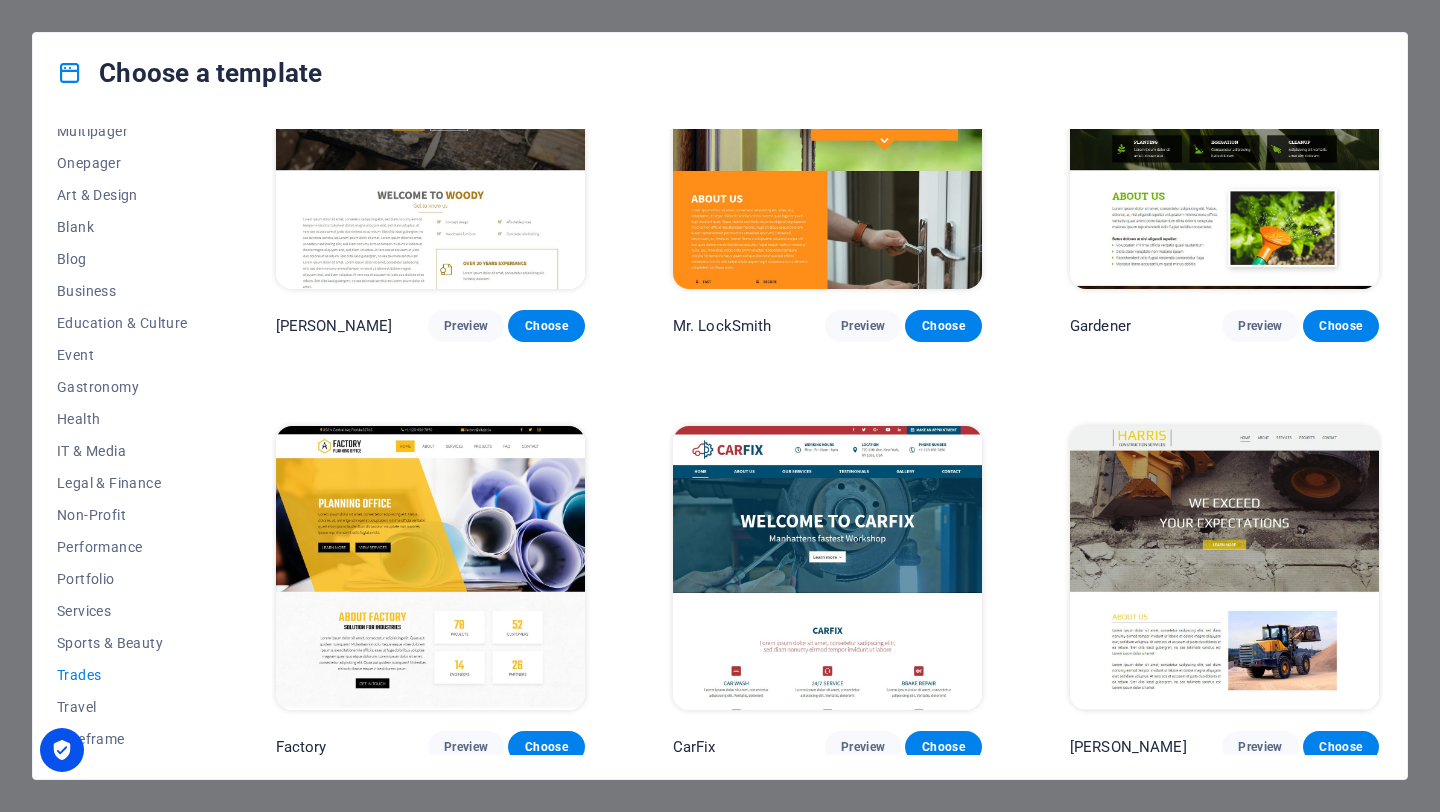 scroll, scrollTop: 0, scrollLeft: 0, axis: both 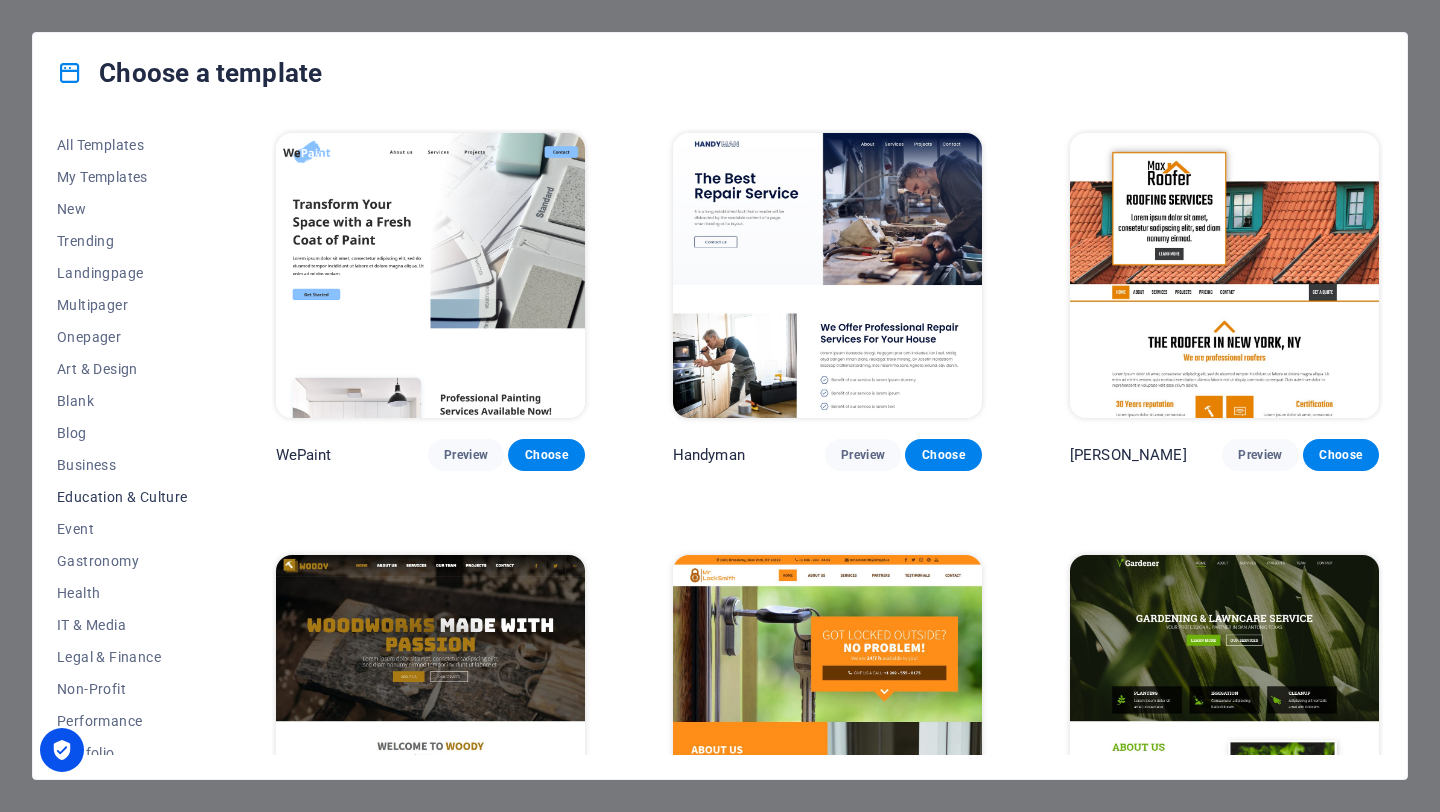 click on "Education & Culture" at bounding box center (122, 497) 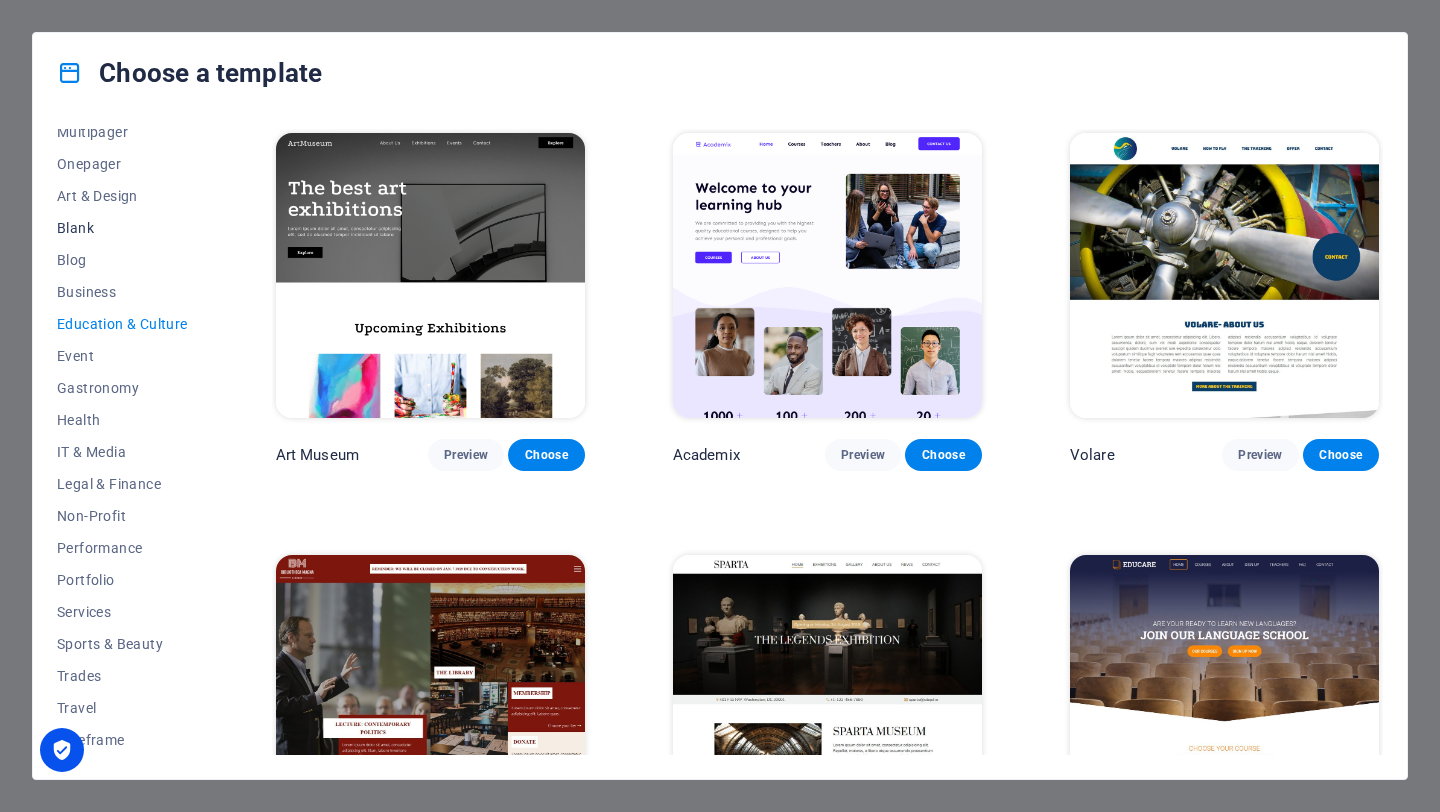 scroll, scrollTop: 174, scrollLeft: 0, axis: vertical 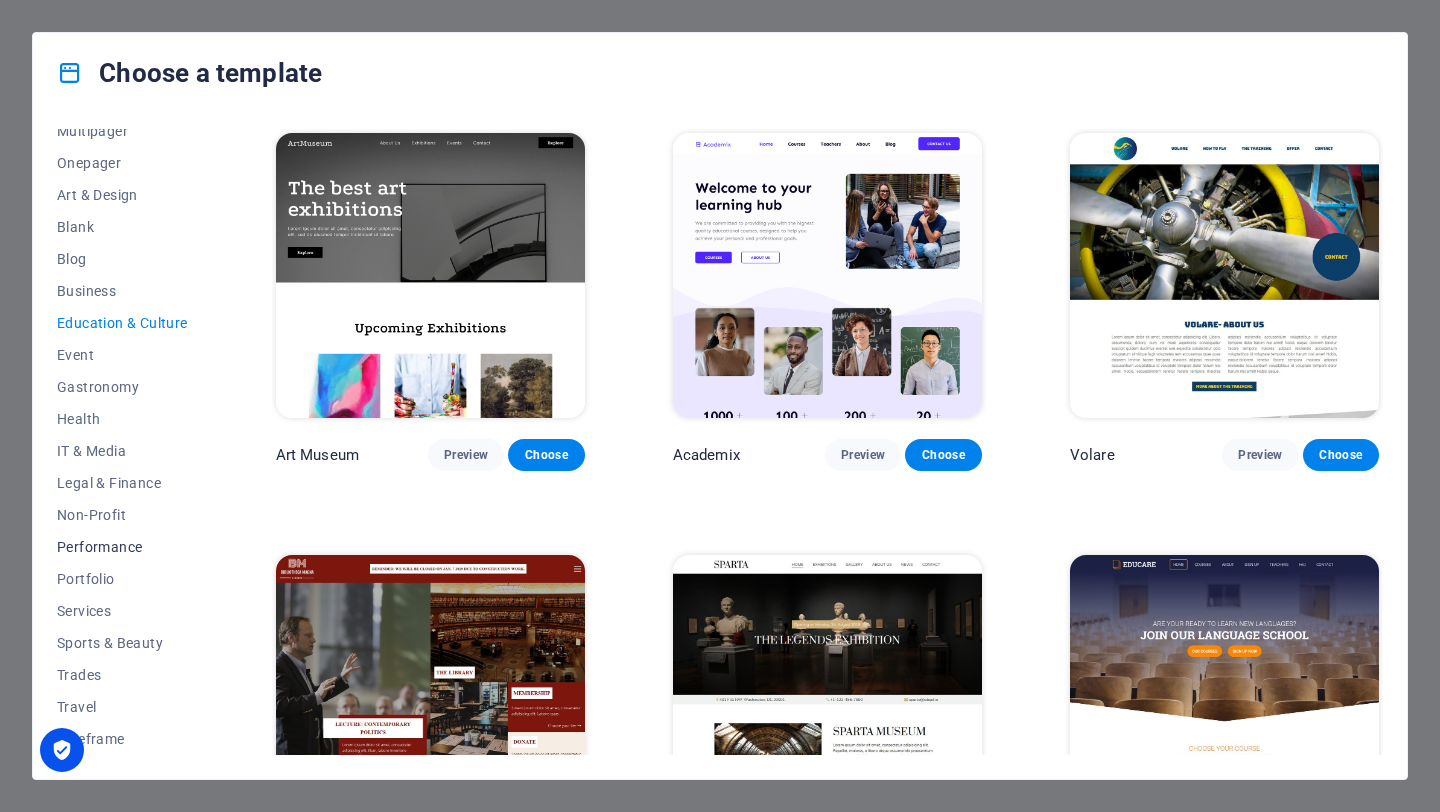 click on "Performance" at bounding box center [122, 547] 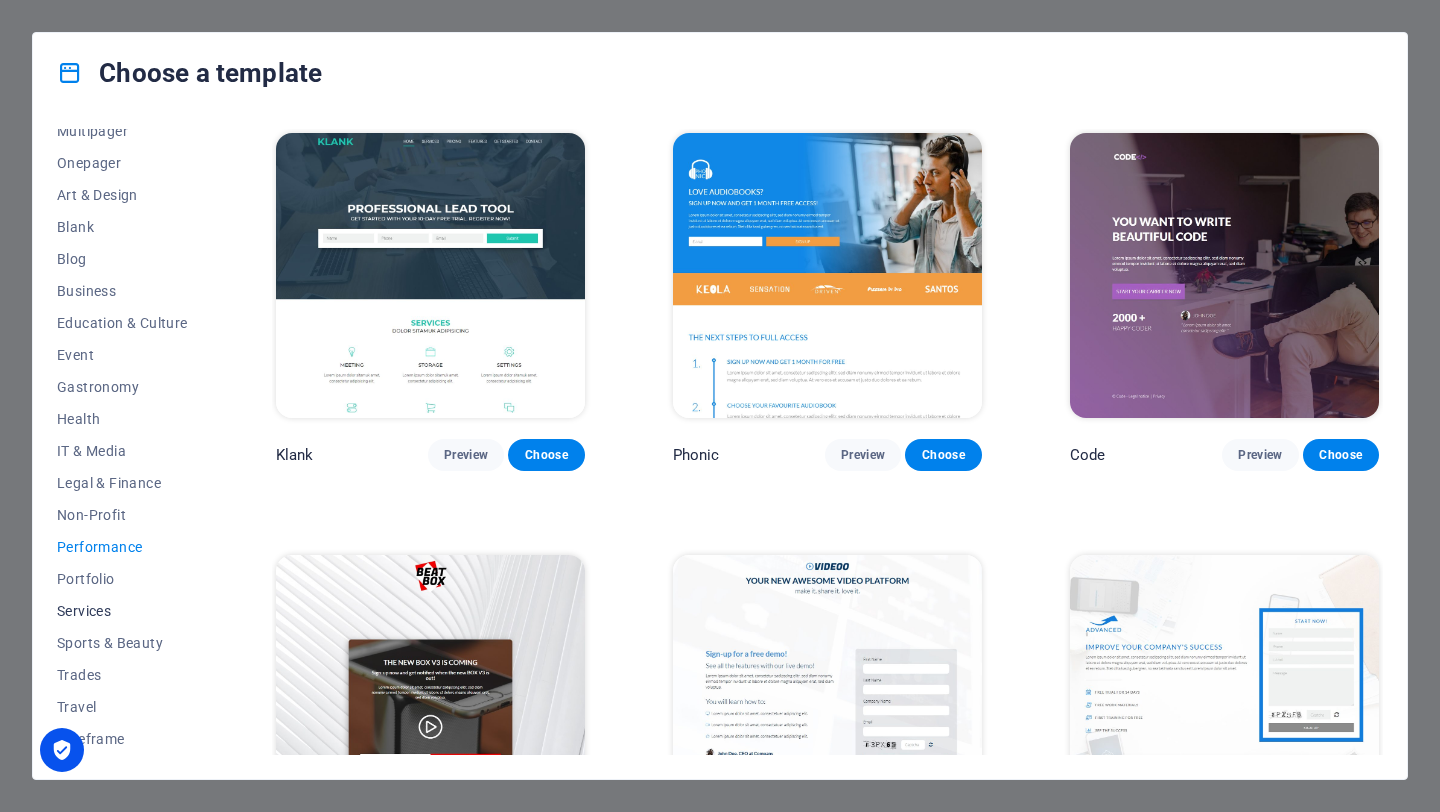 click on "Services" at bounding box center (122, 611) 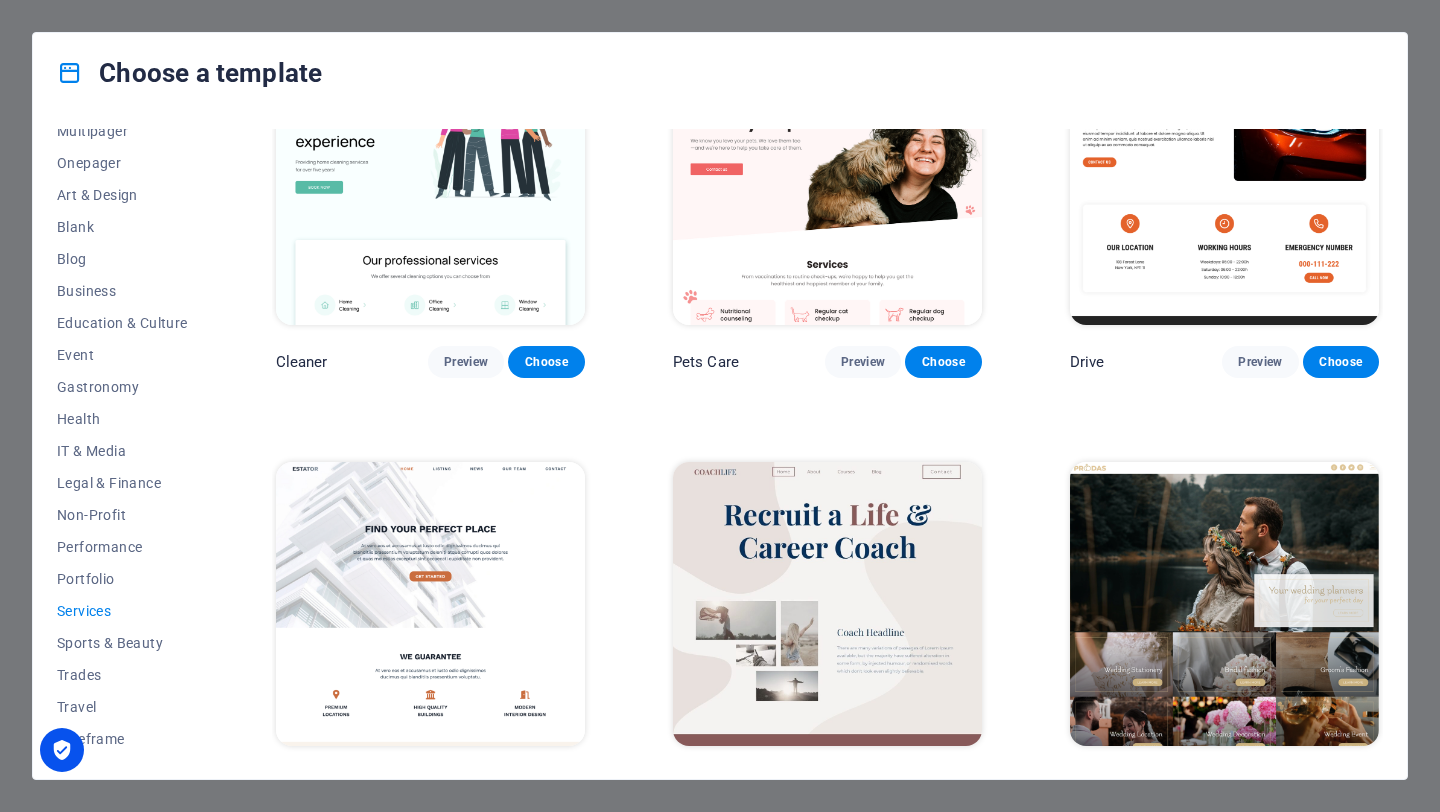 scroll, scrollTop: 502, scrollLeft: 0, axis: vertical 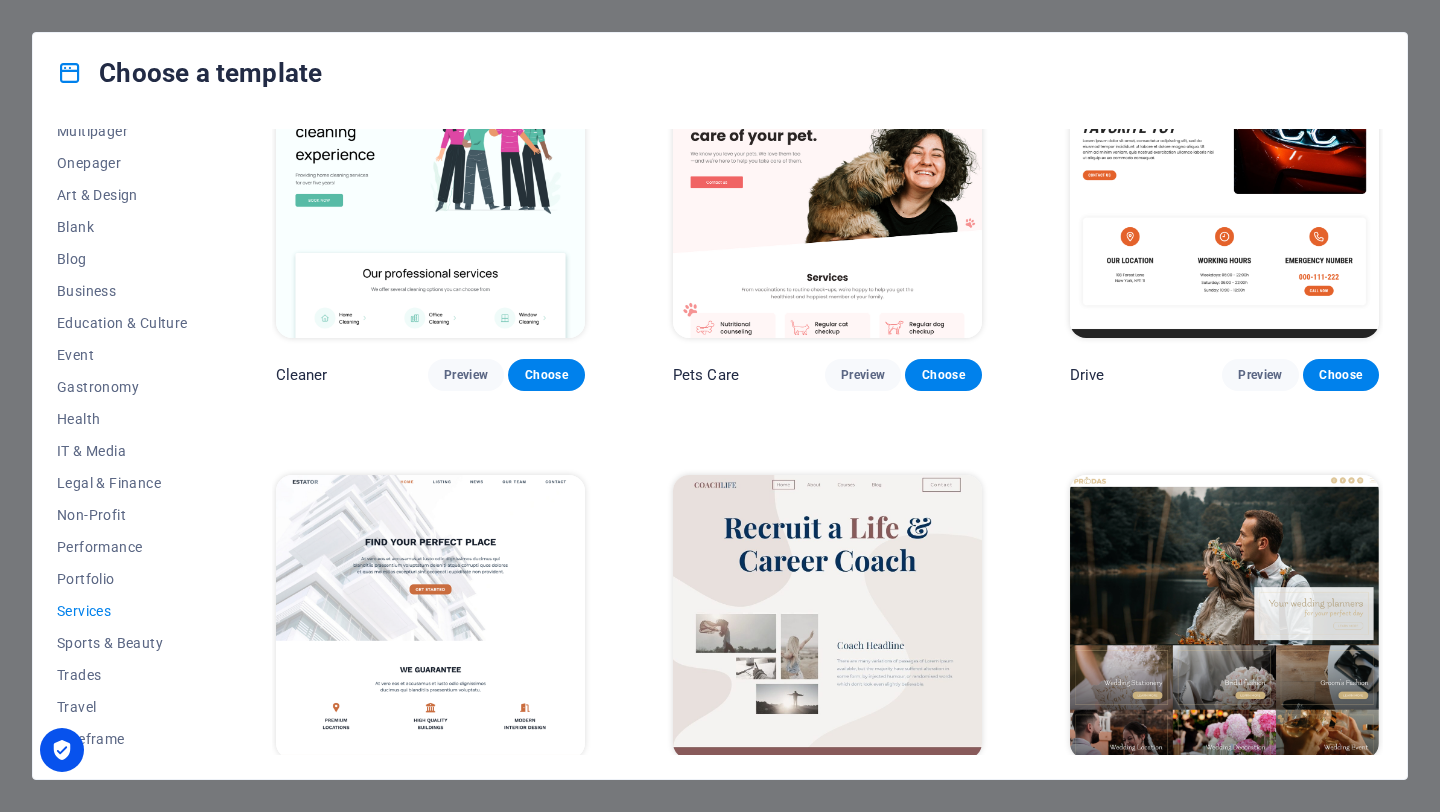 click at bounding box center (430, 617) 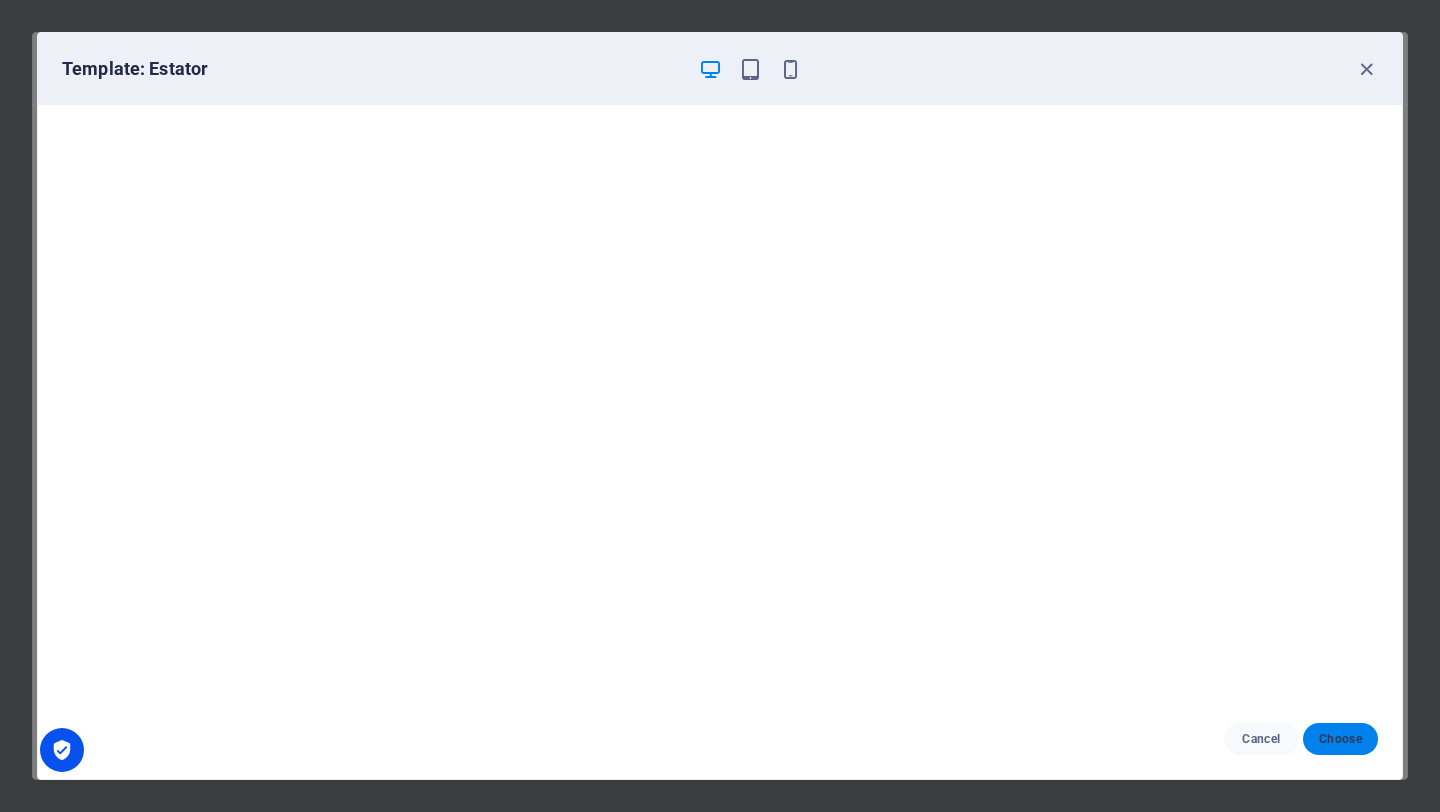 click on "Choose" at bounding box center [1340, 739] 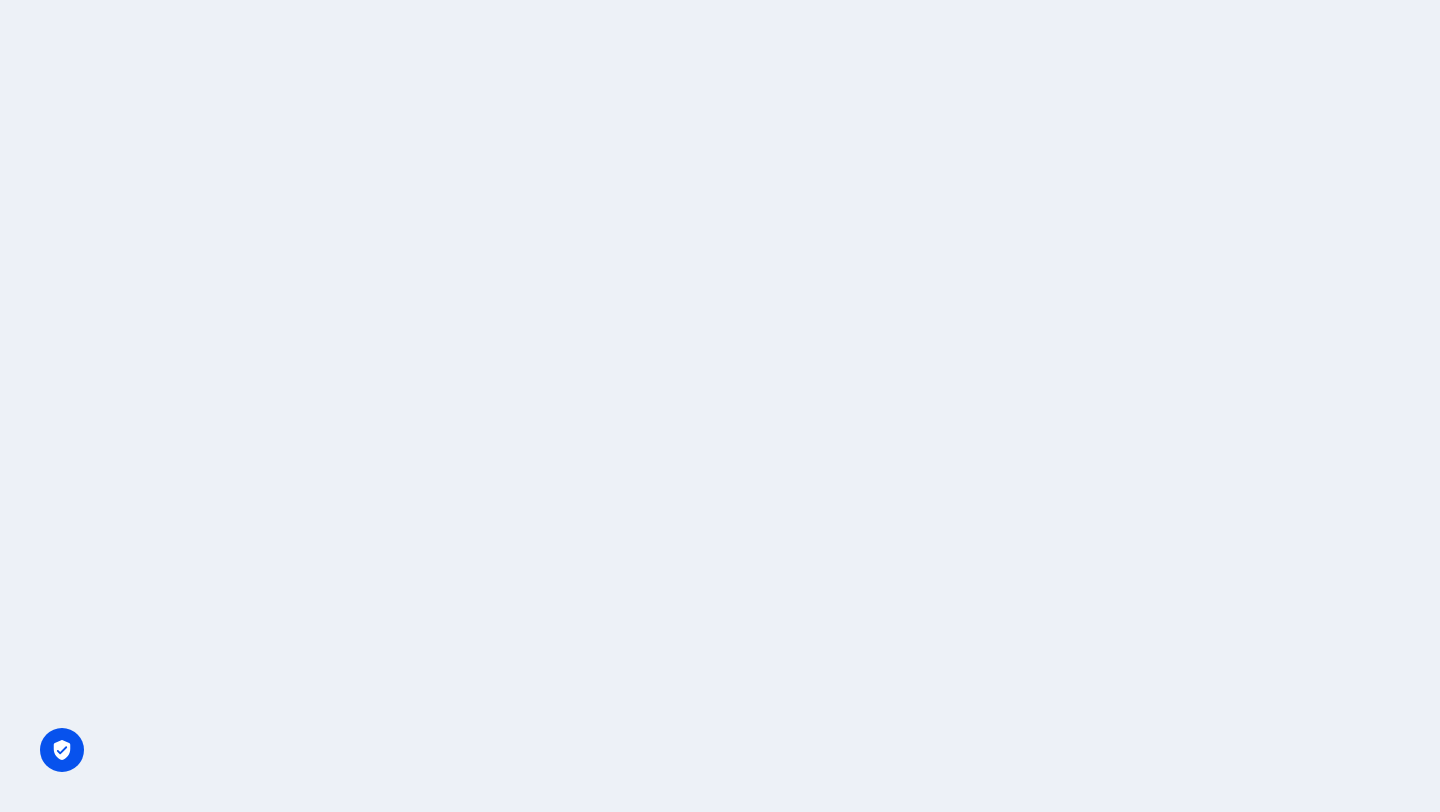 scroll, scrollTop: 0, scrollLeft: 0, axis: both 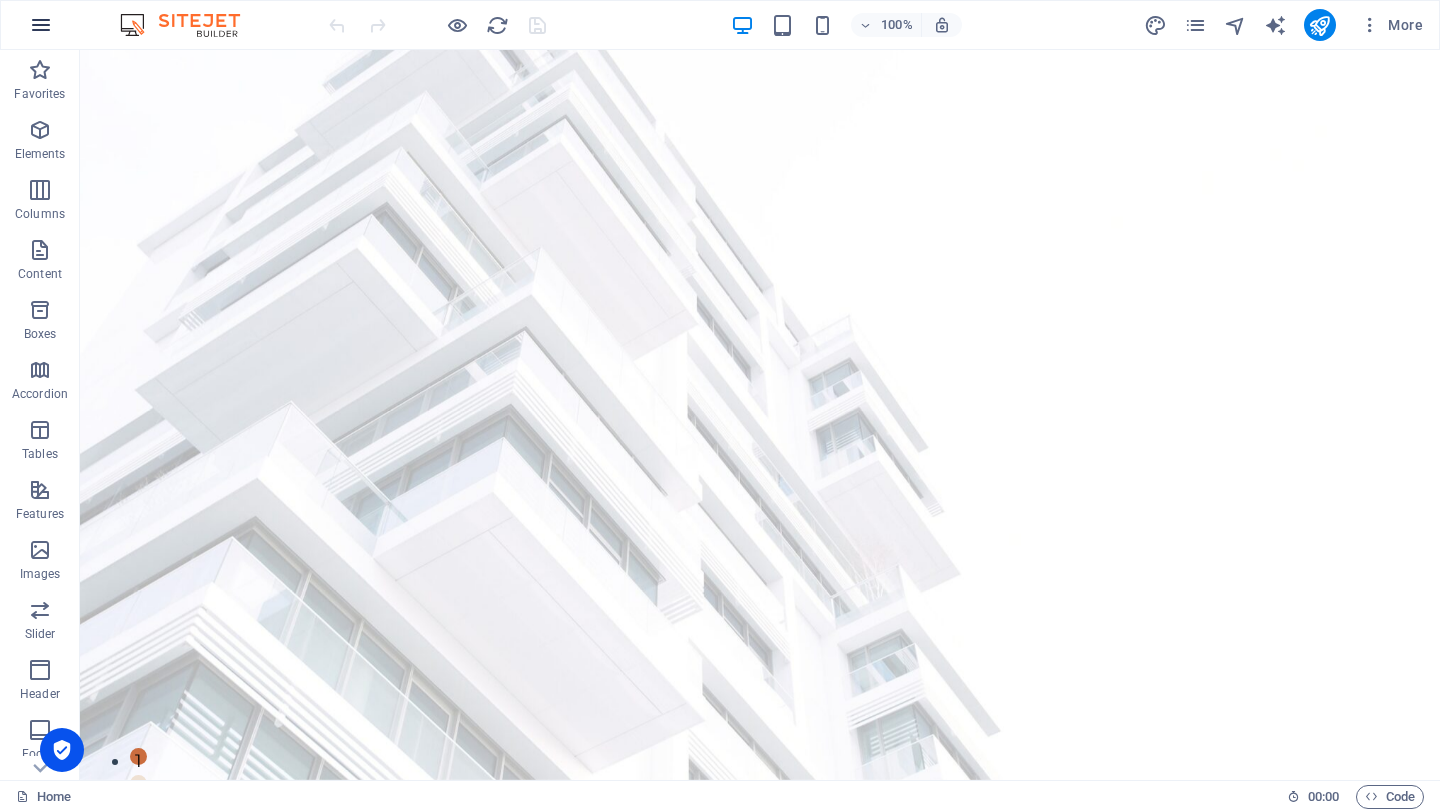click at bounding box center (41, 25) 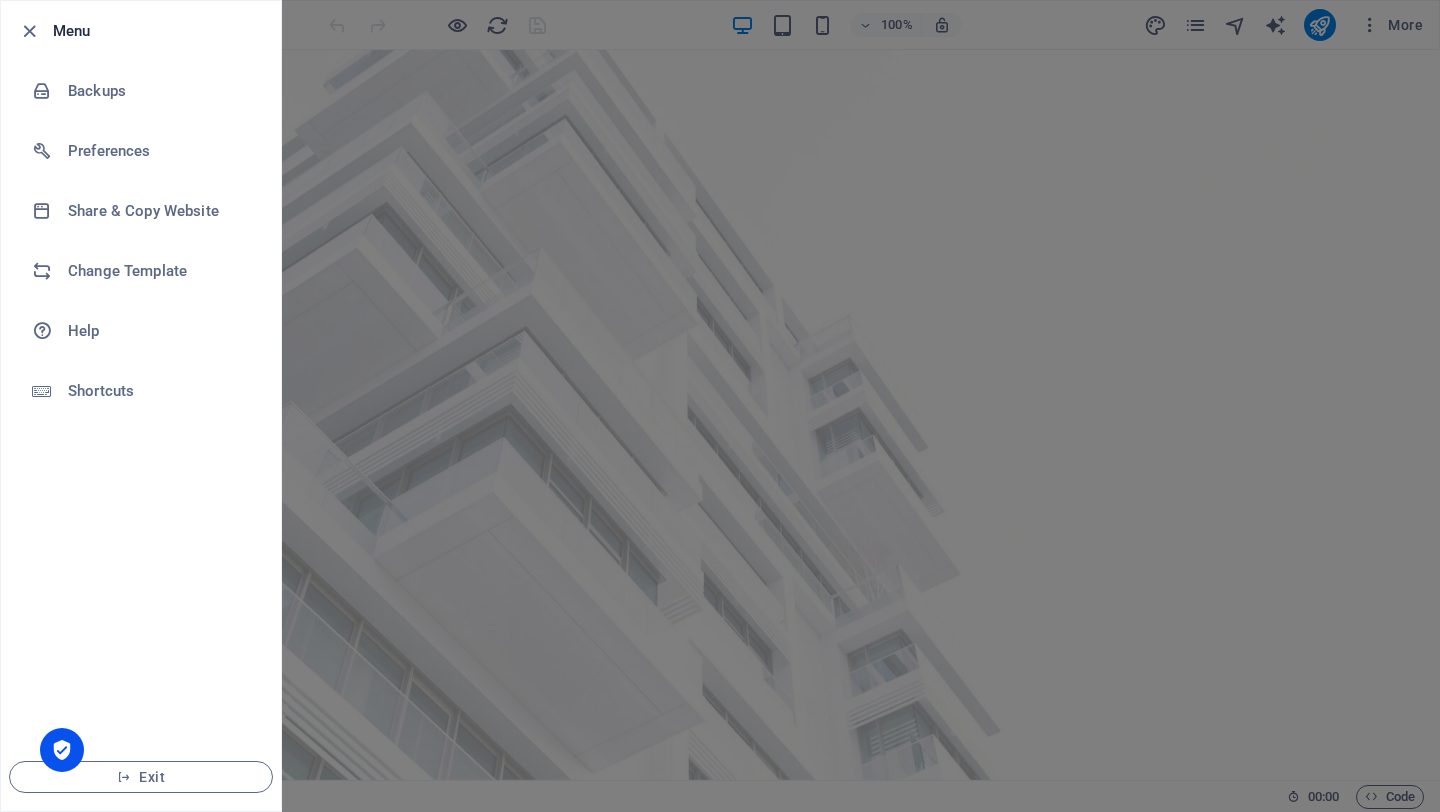 click at bounding box center [720, 406] 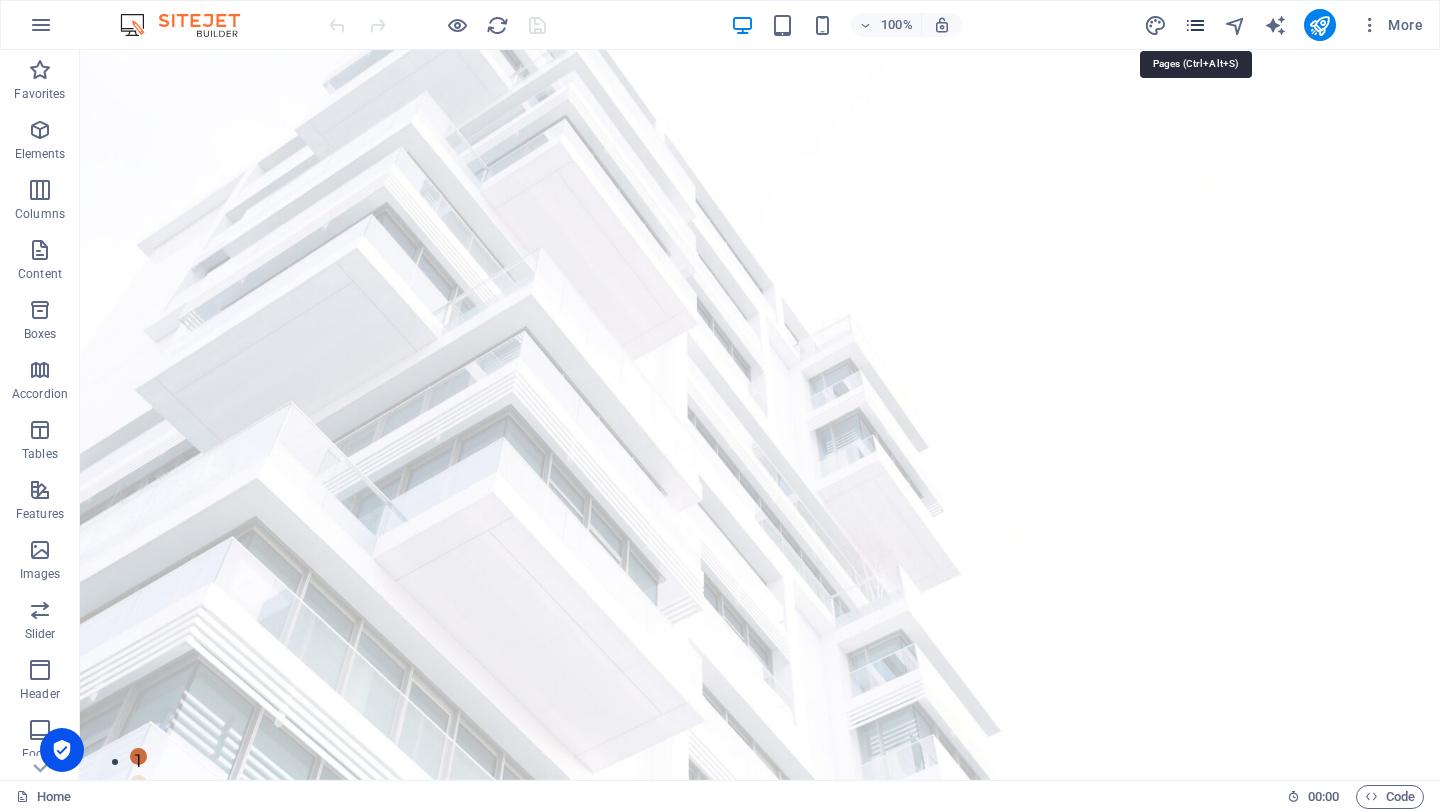 click at bounding box center [1195, 25] 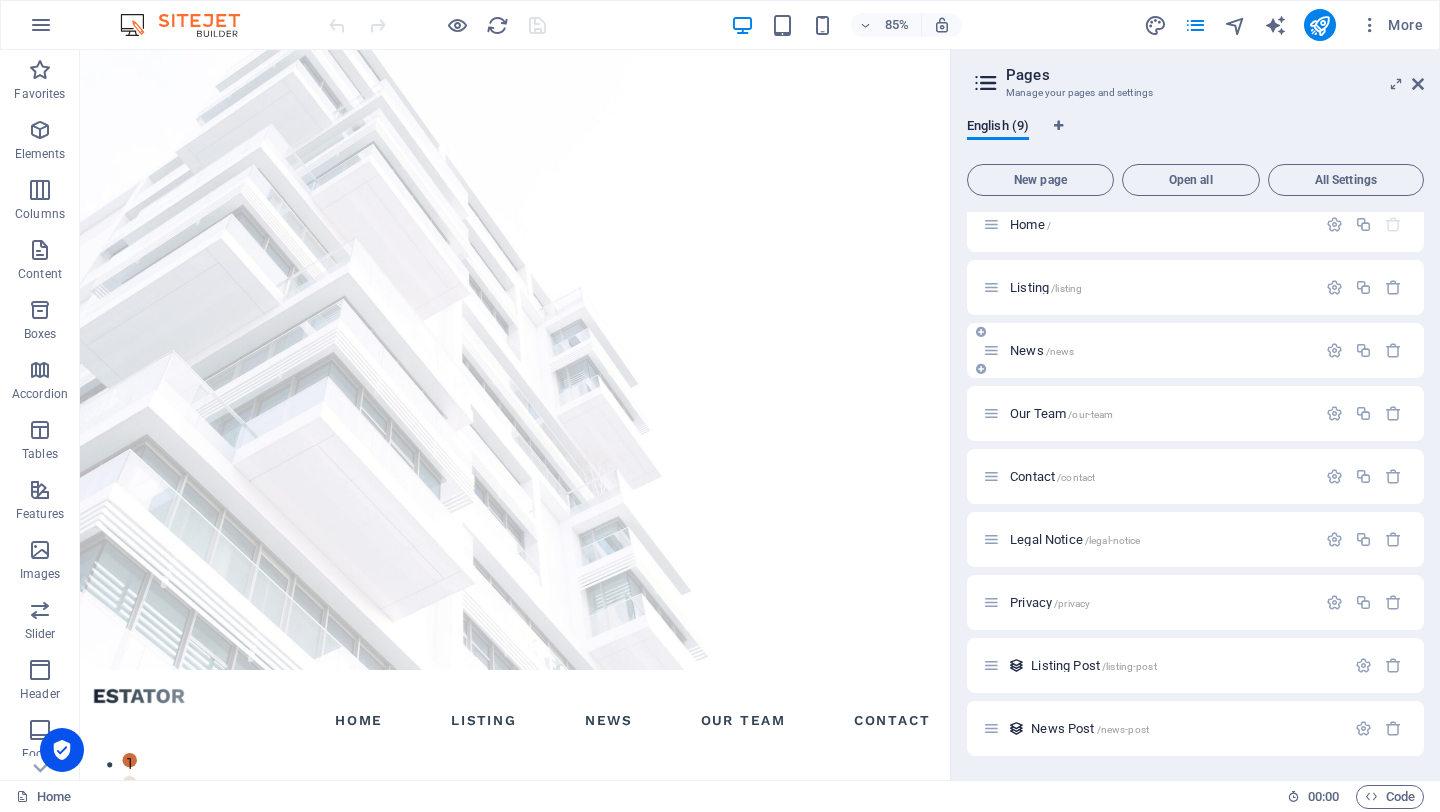 scroll, scrollTop: 13, scrollLeft: 0, axis: vertical 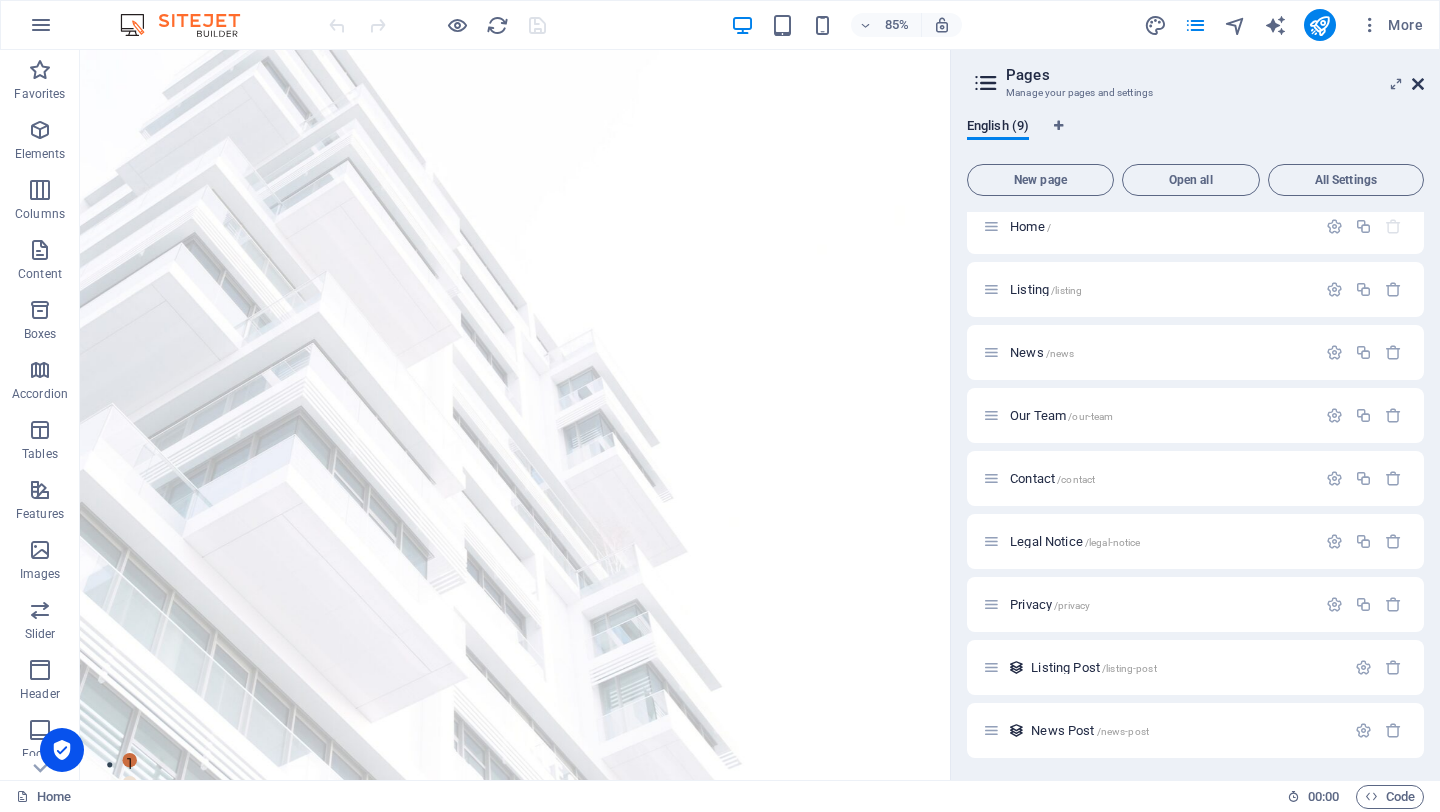 click at bounding box center [1418, 84] 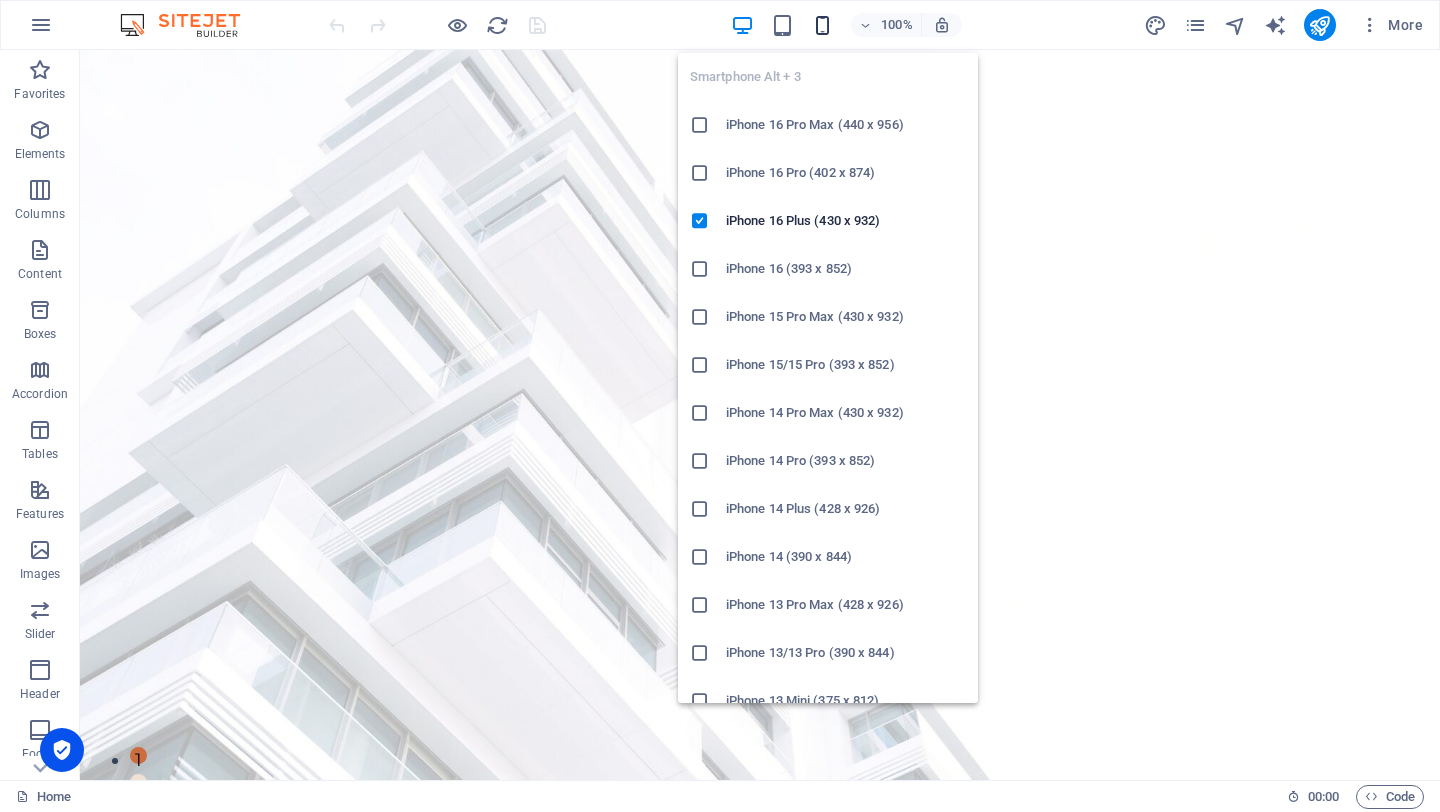 click at bounding box center [822, 25] 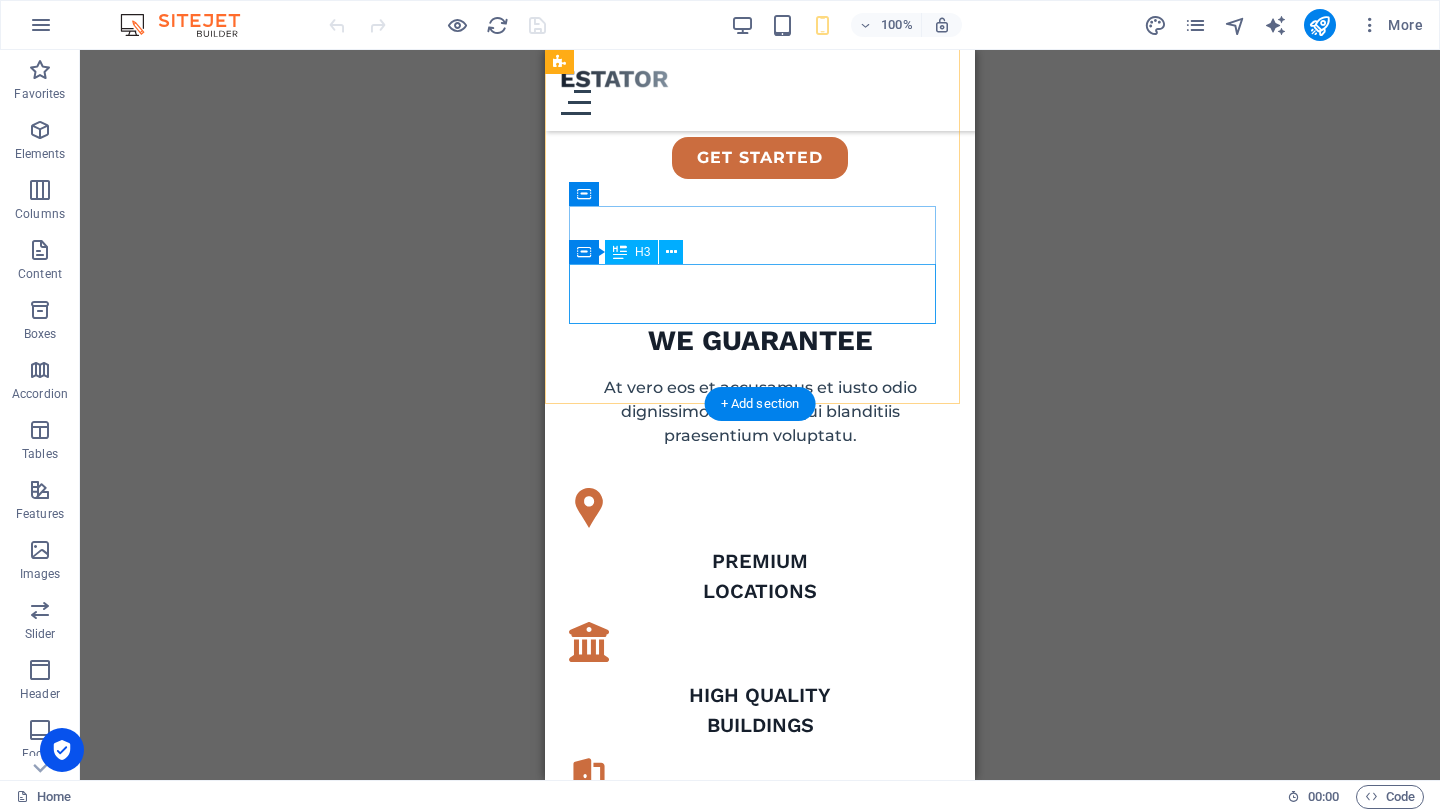 scroll, scrollTop: 1045, scrollLeft: 0, axis: vertical 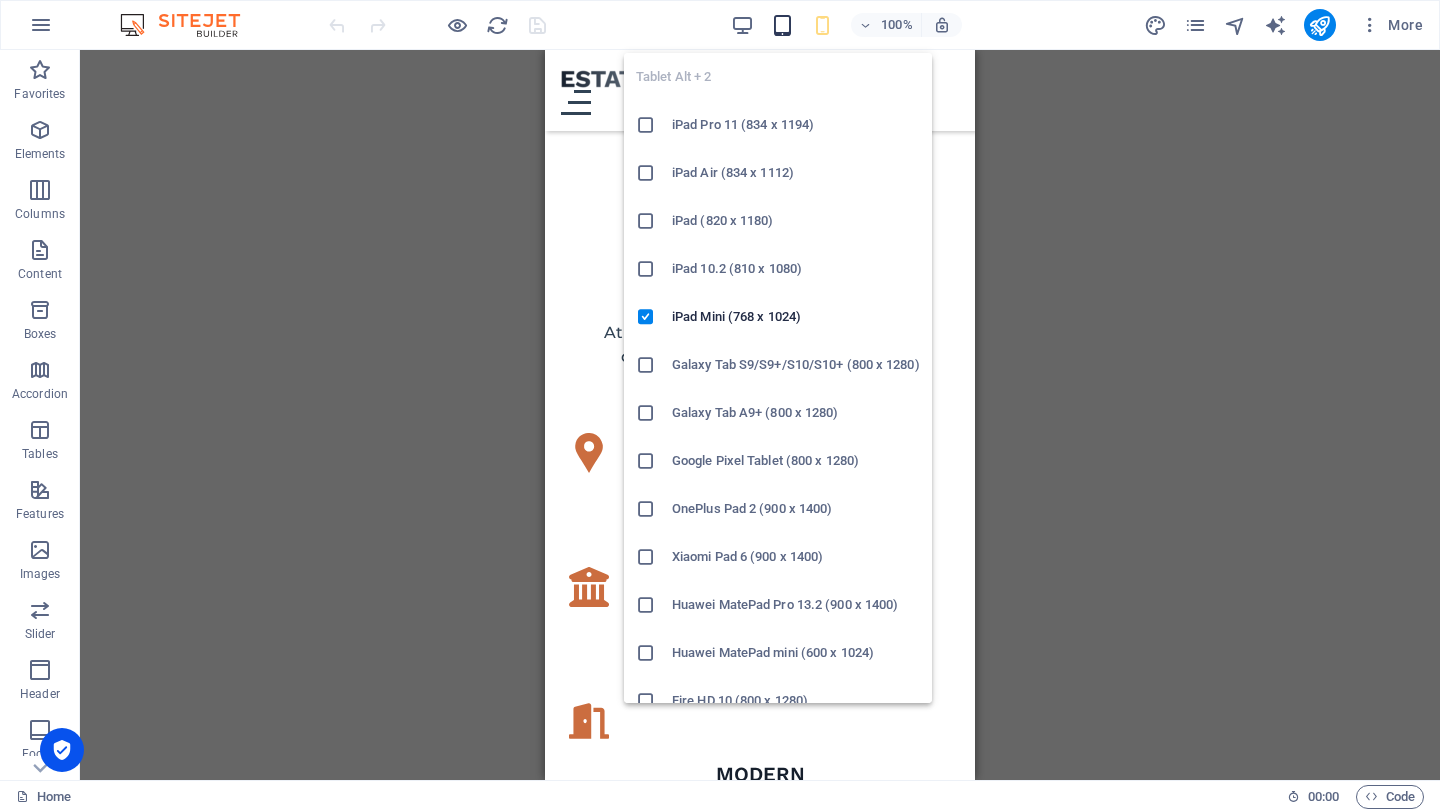 click at bounding box center [782, 25] 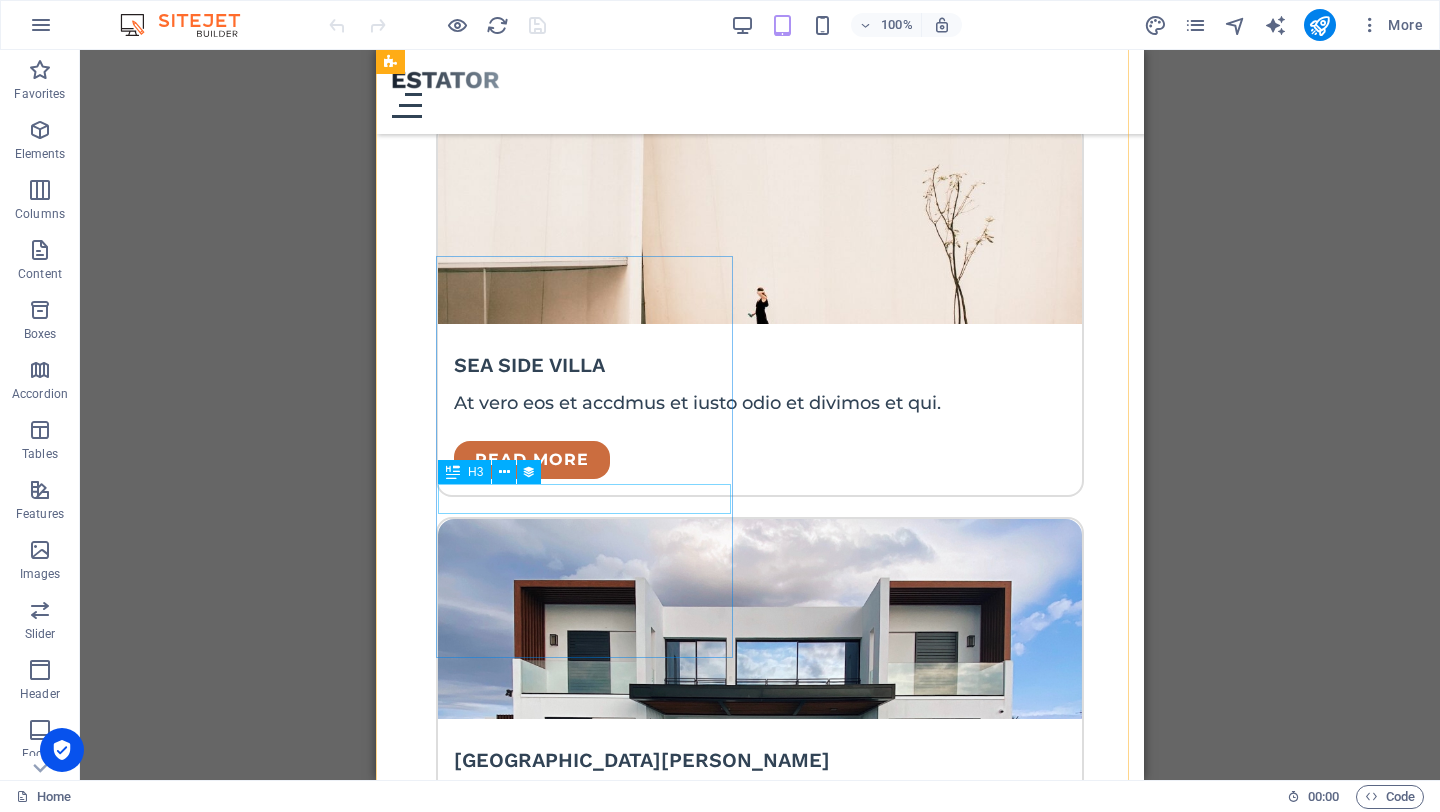 scroll, scrollTop: 3405, scrollLeft: 0, axis: vertical 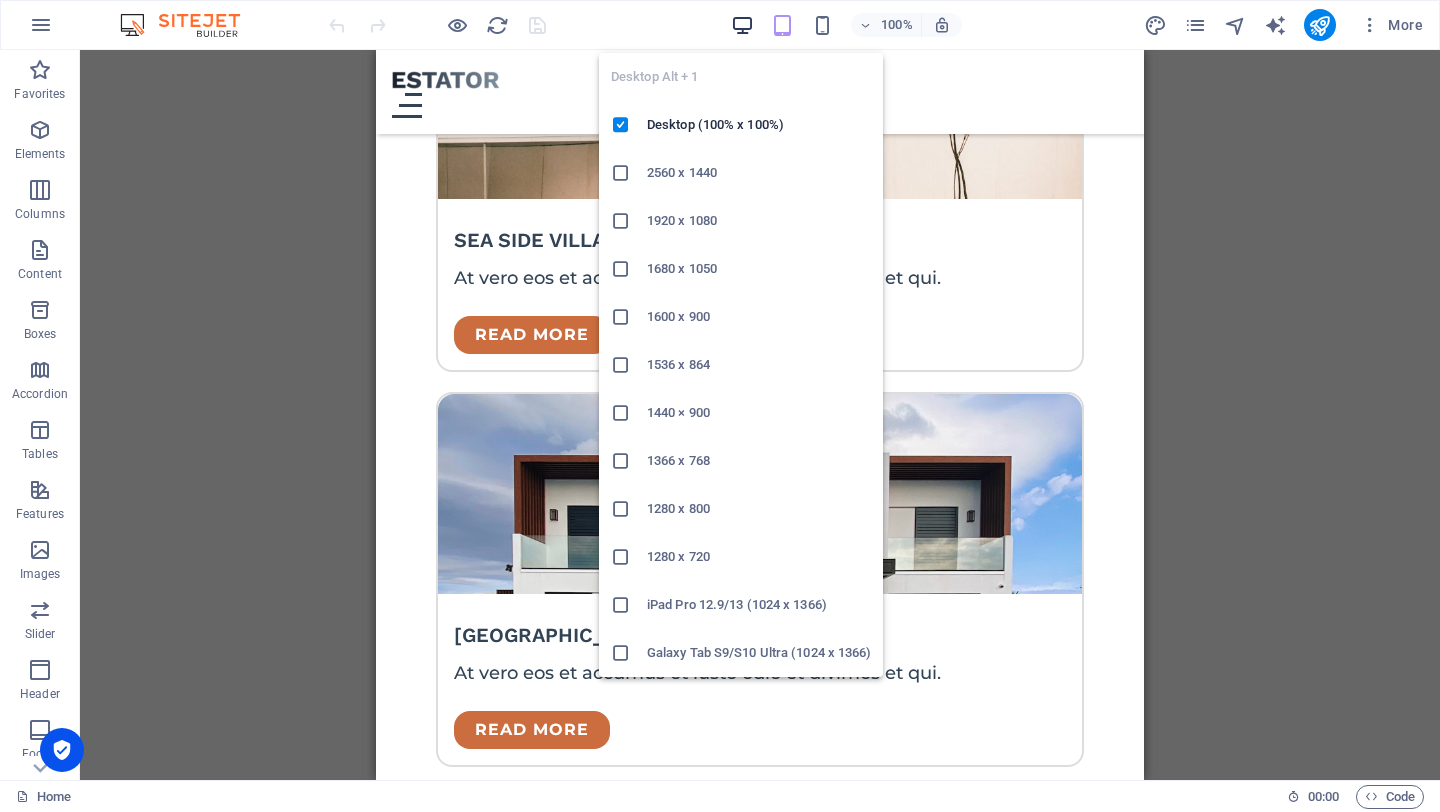 click at bounding box center (742, 25) 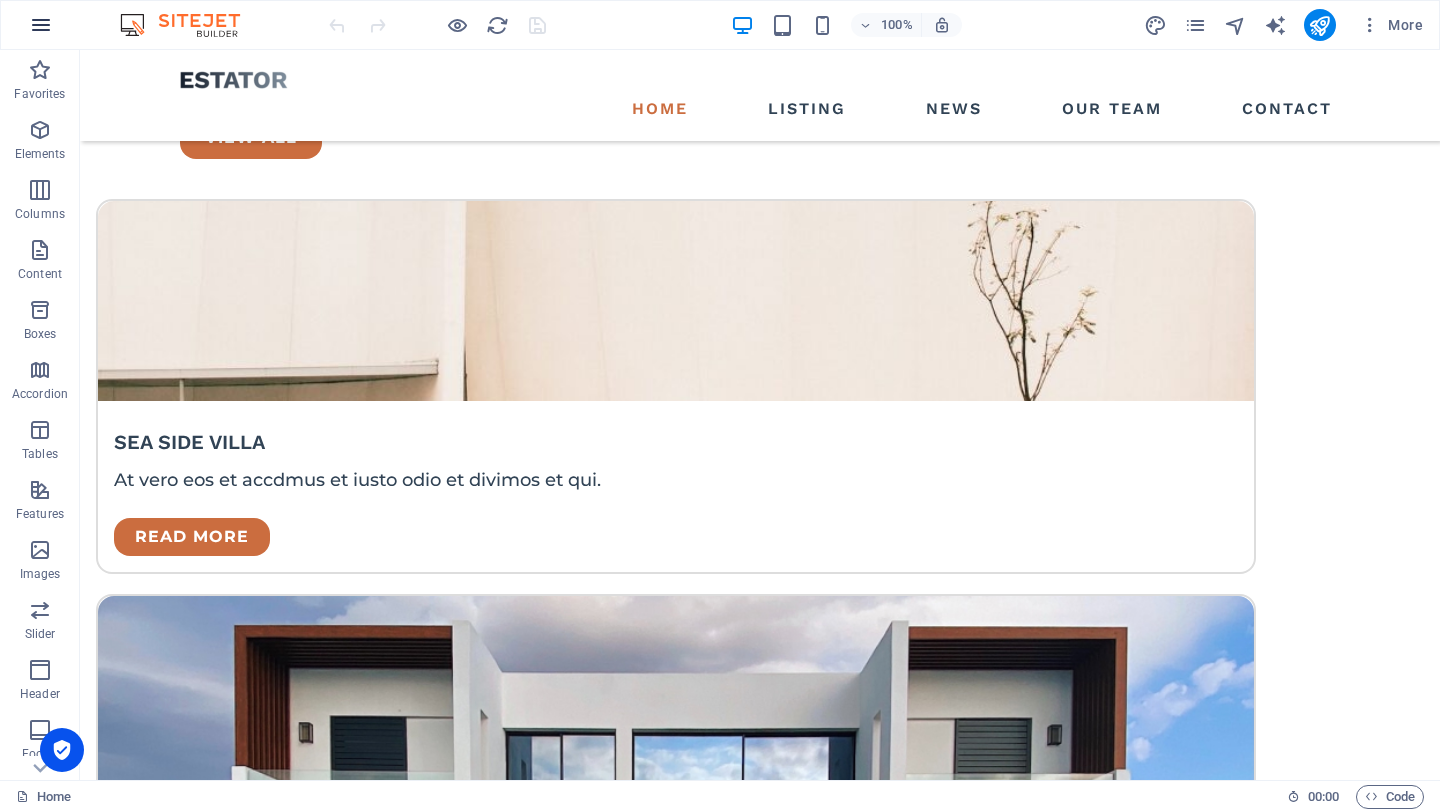 click at bounding box center (41, 25) 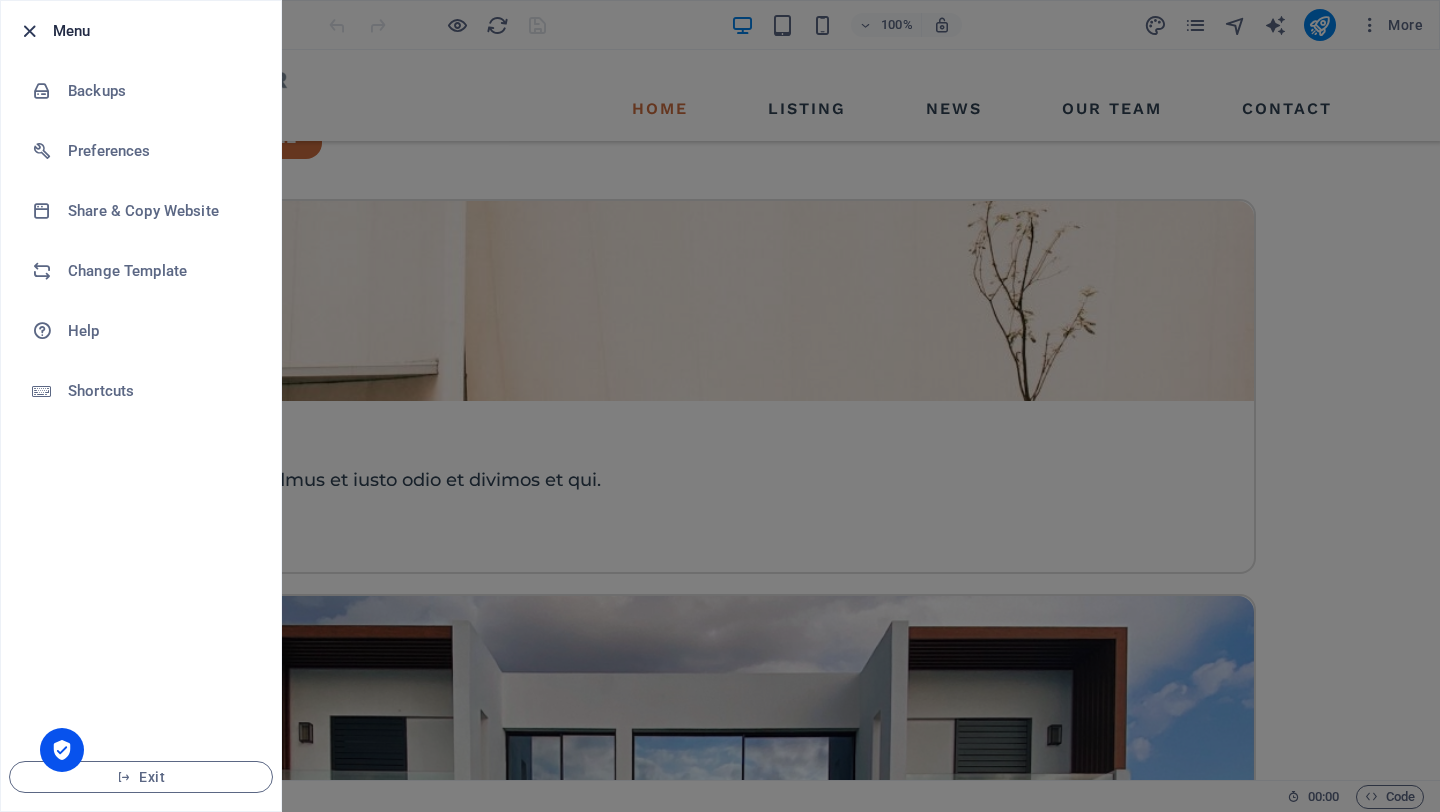 click at bounding box center (29, 31) 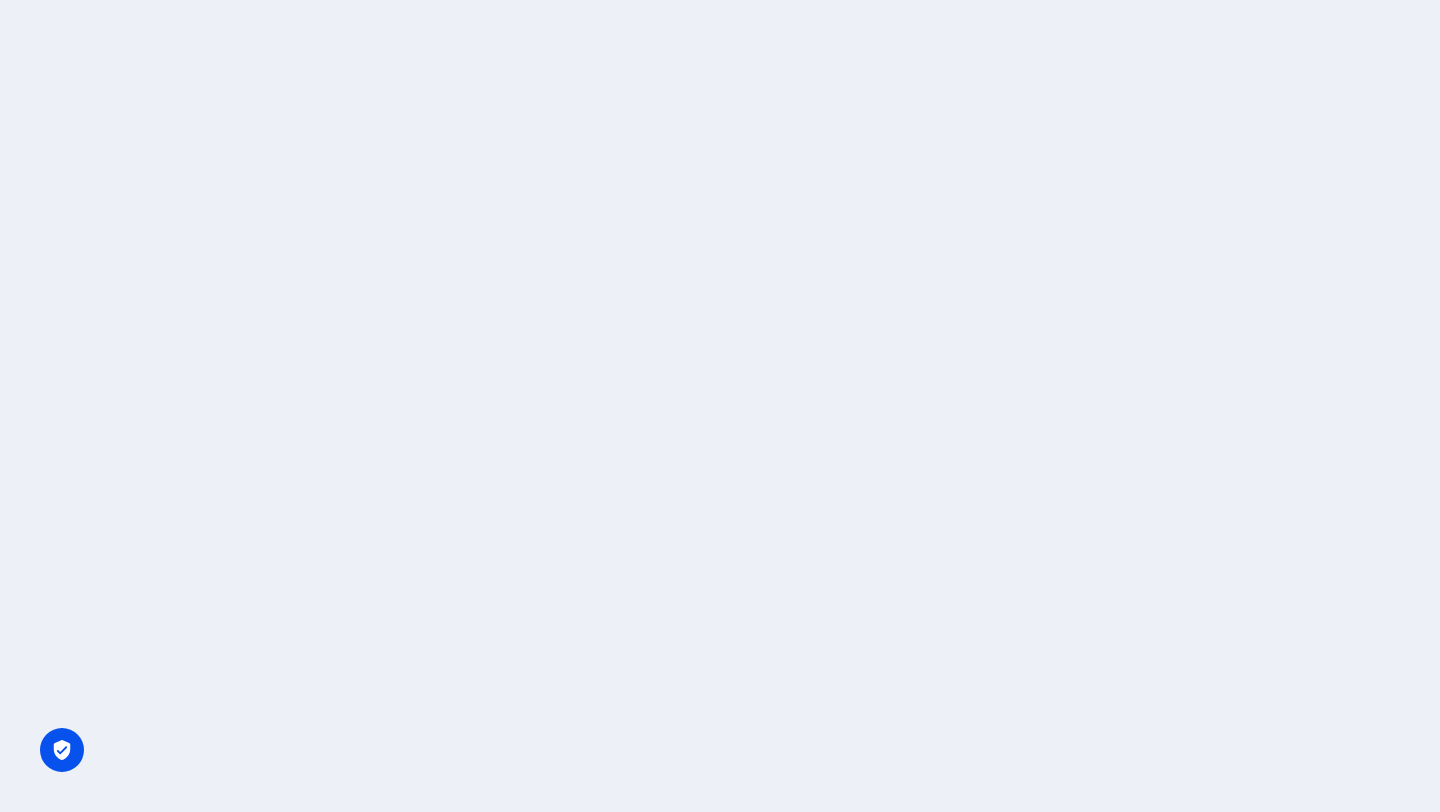scroll, scrollTop: 0, scrollLeft: 0, axis: both 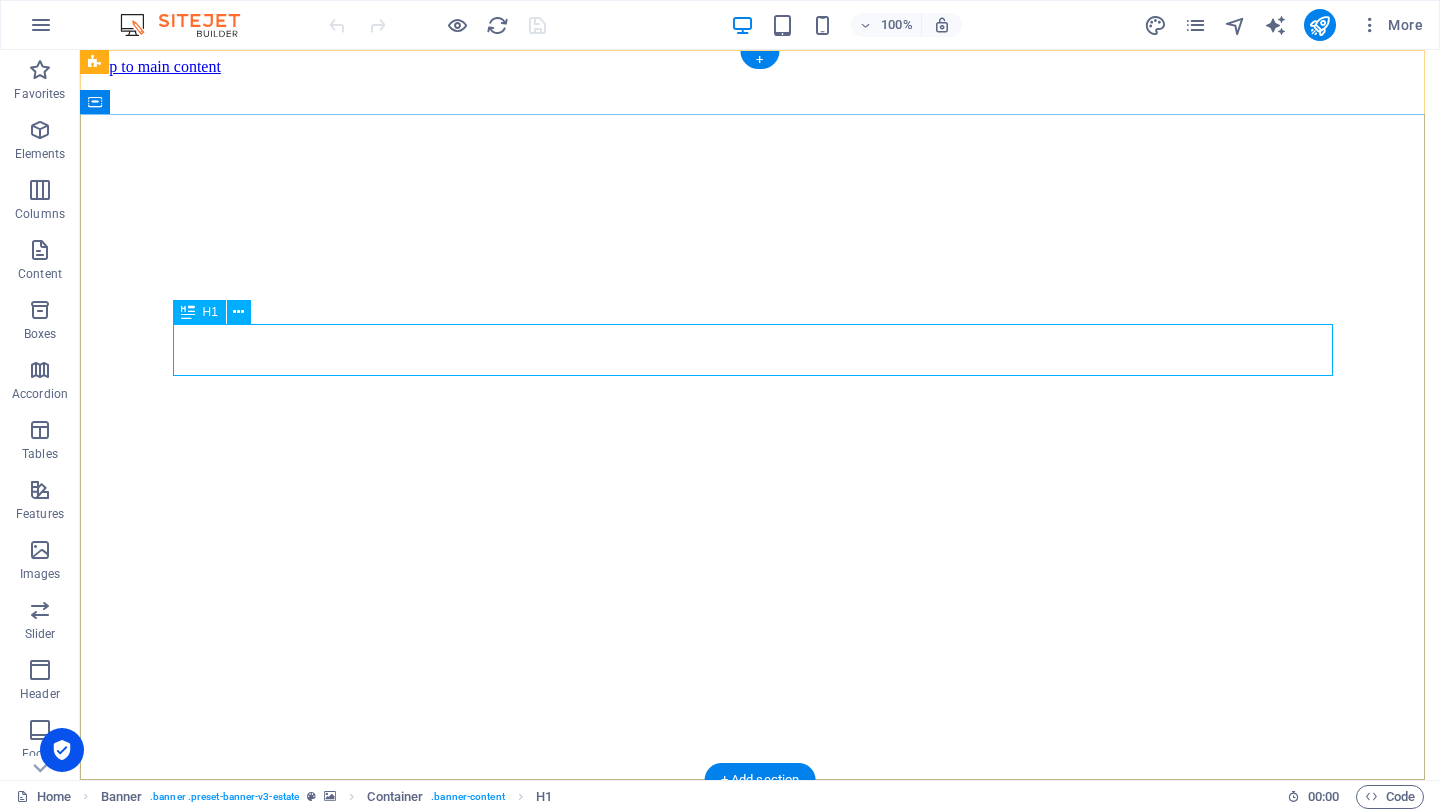 click on "FIND YOUR PERFECT PLACE" at bounding box center [760, 1007] 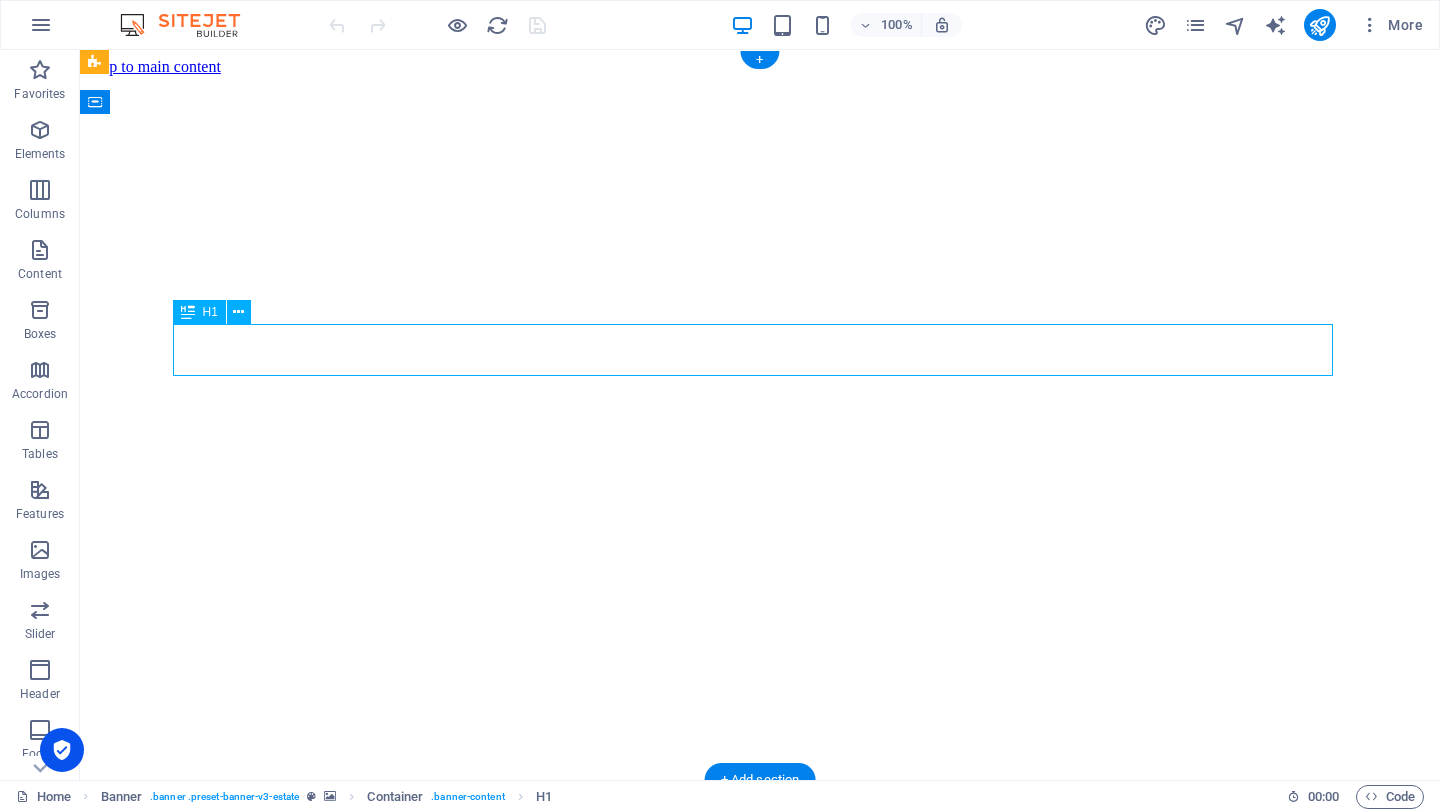 drag, startPoint x: 1062, startPoint y: 344, endPoint x: 903, endPoint y: 347, distance: 159.0283 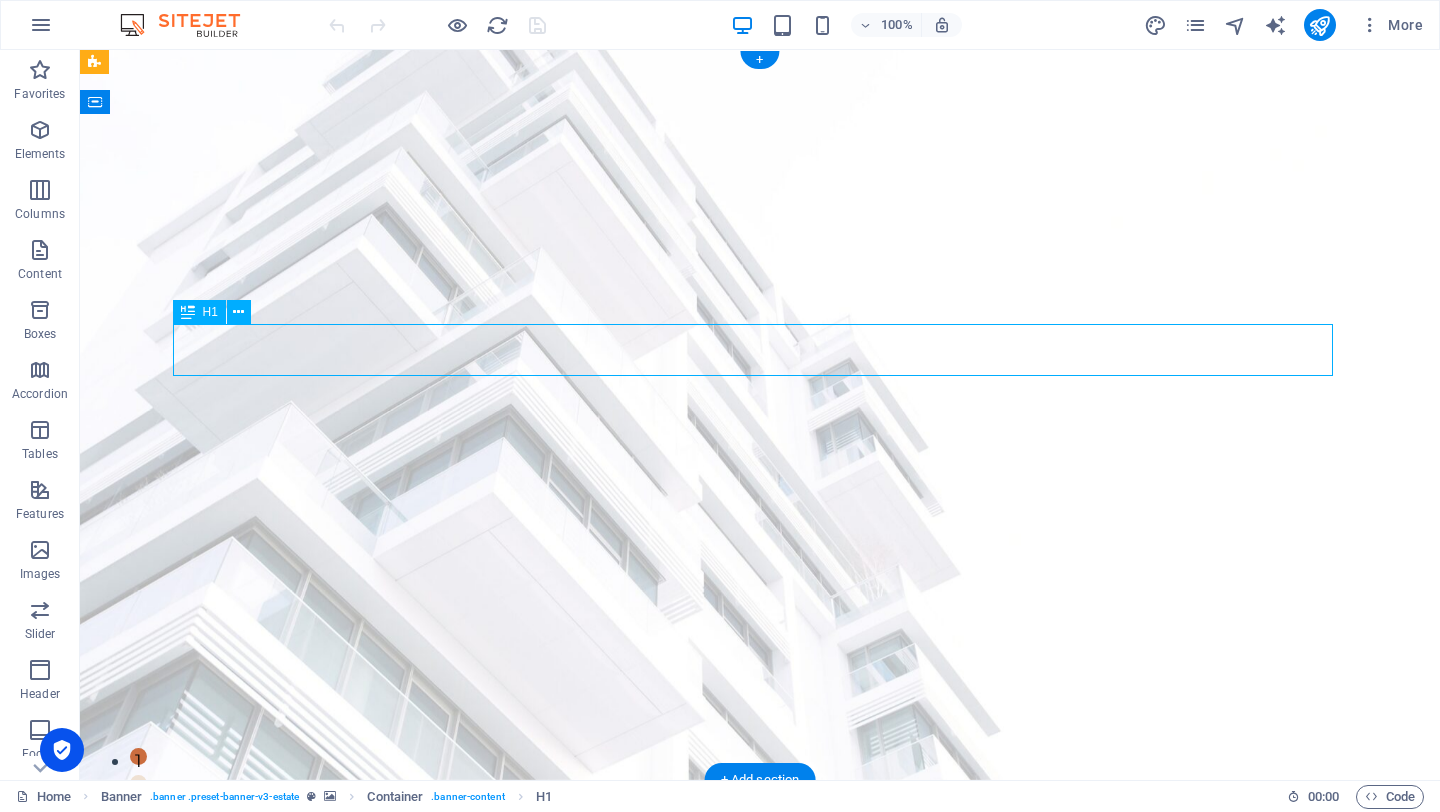 click on "FIND YOUR PERFECT PLACE" at bounding box center [760, 997] 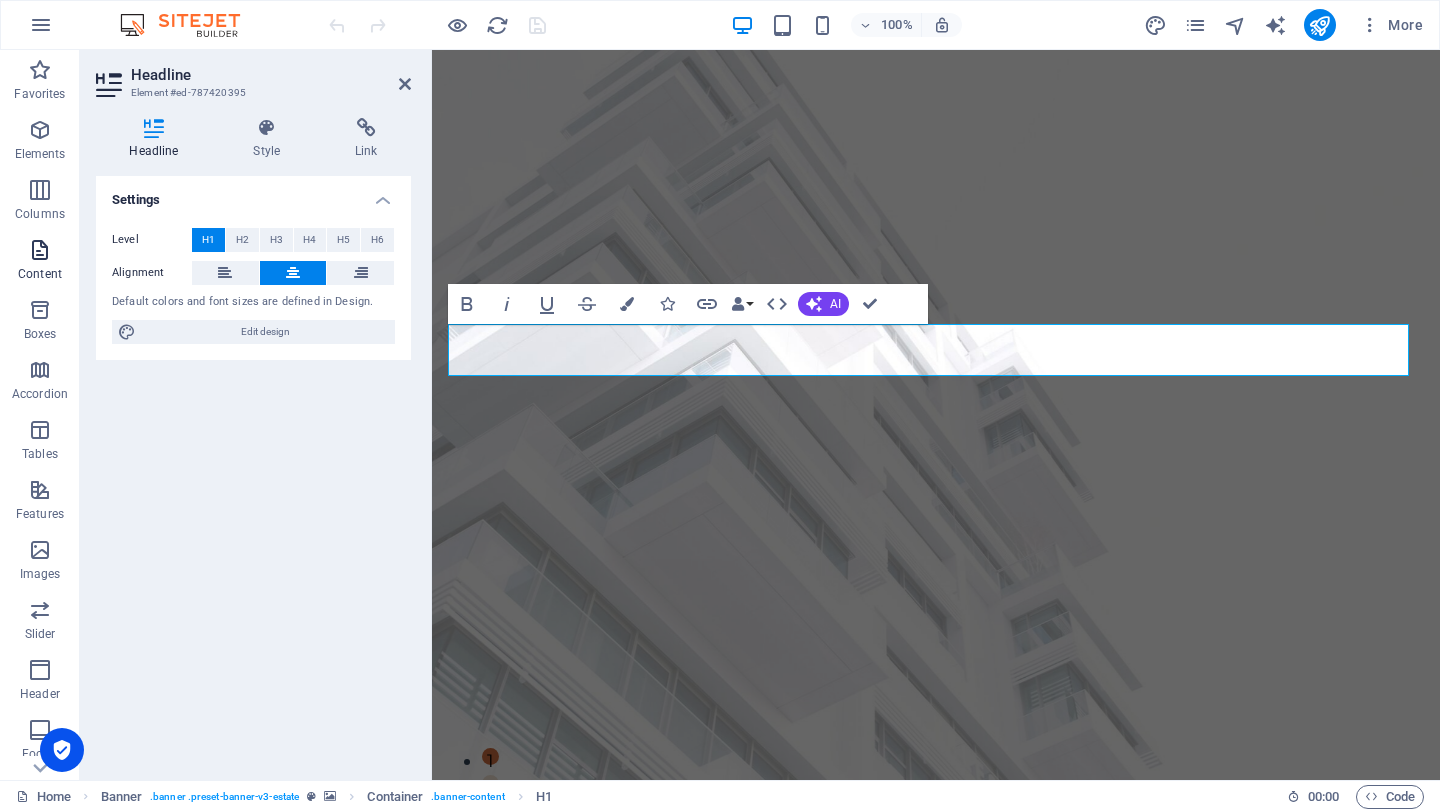 click at bounding box center [40, 250] 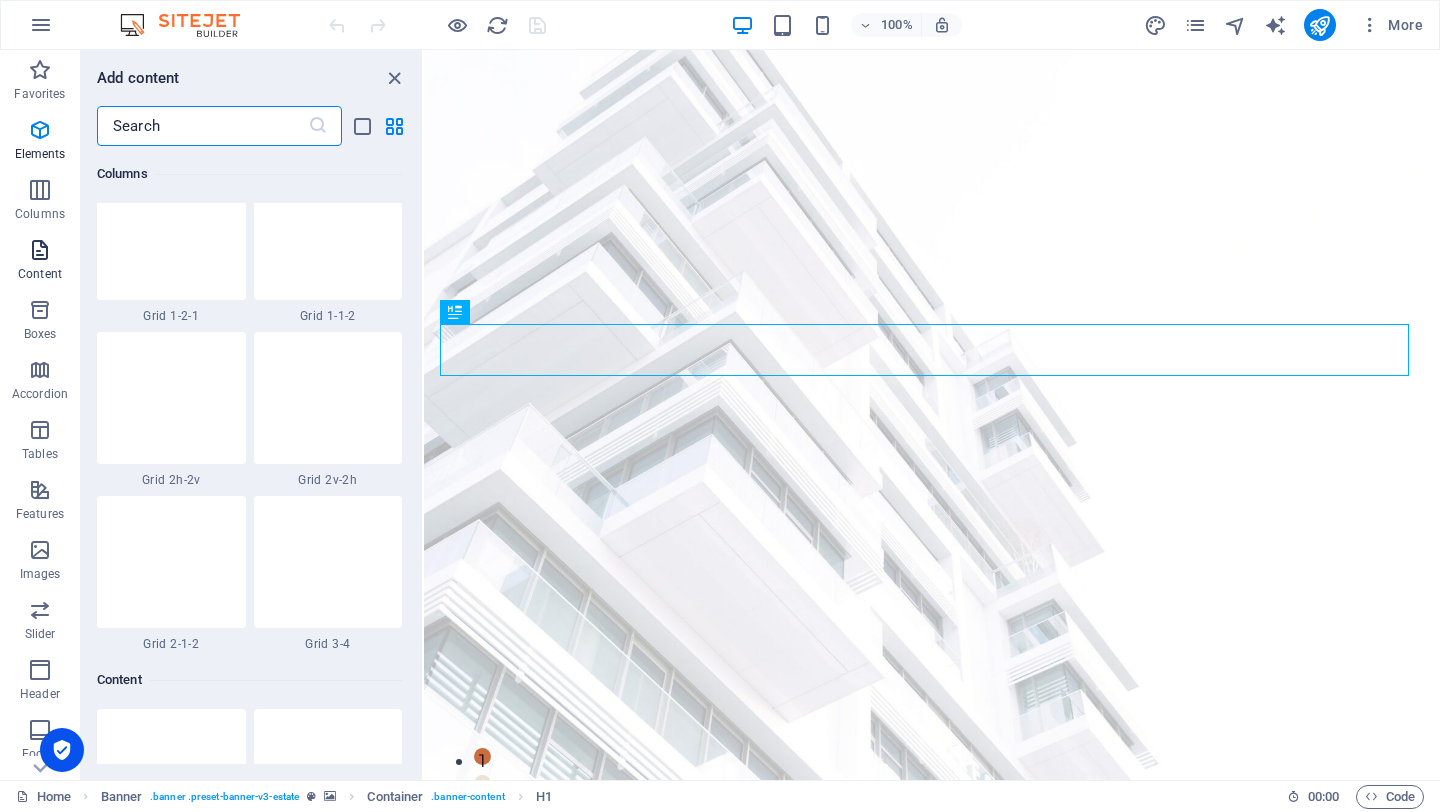 scroll, scrollTop: 3499, scrollLeft: 0, axis: vertical 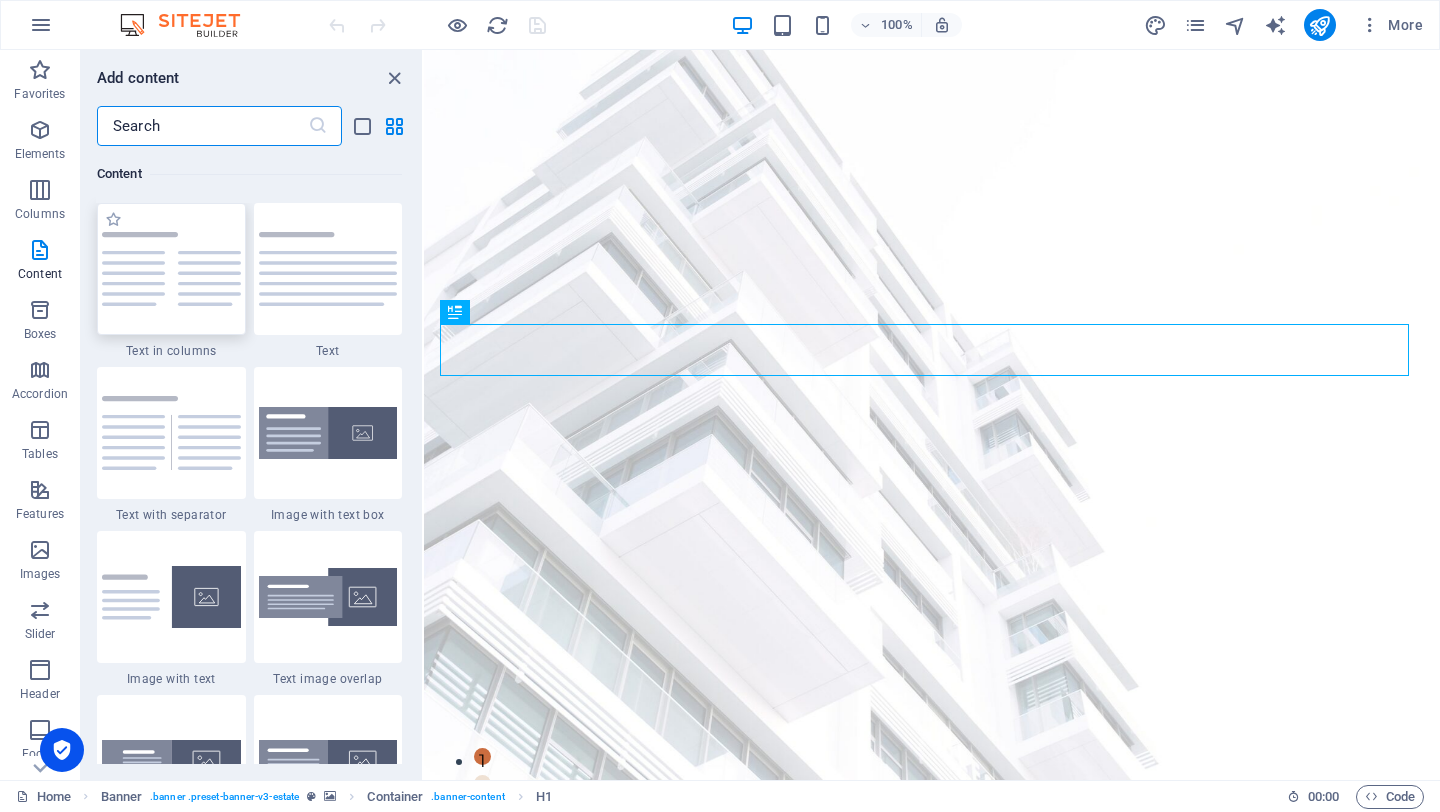 click at bounding box center [171, 269] 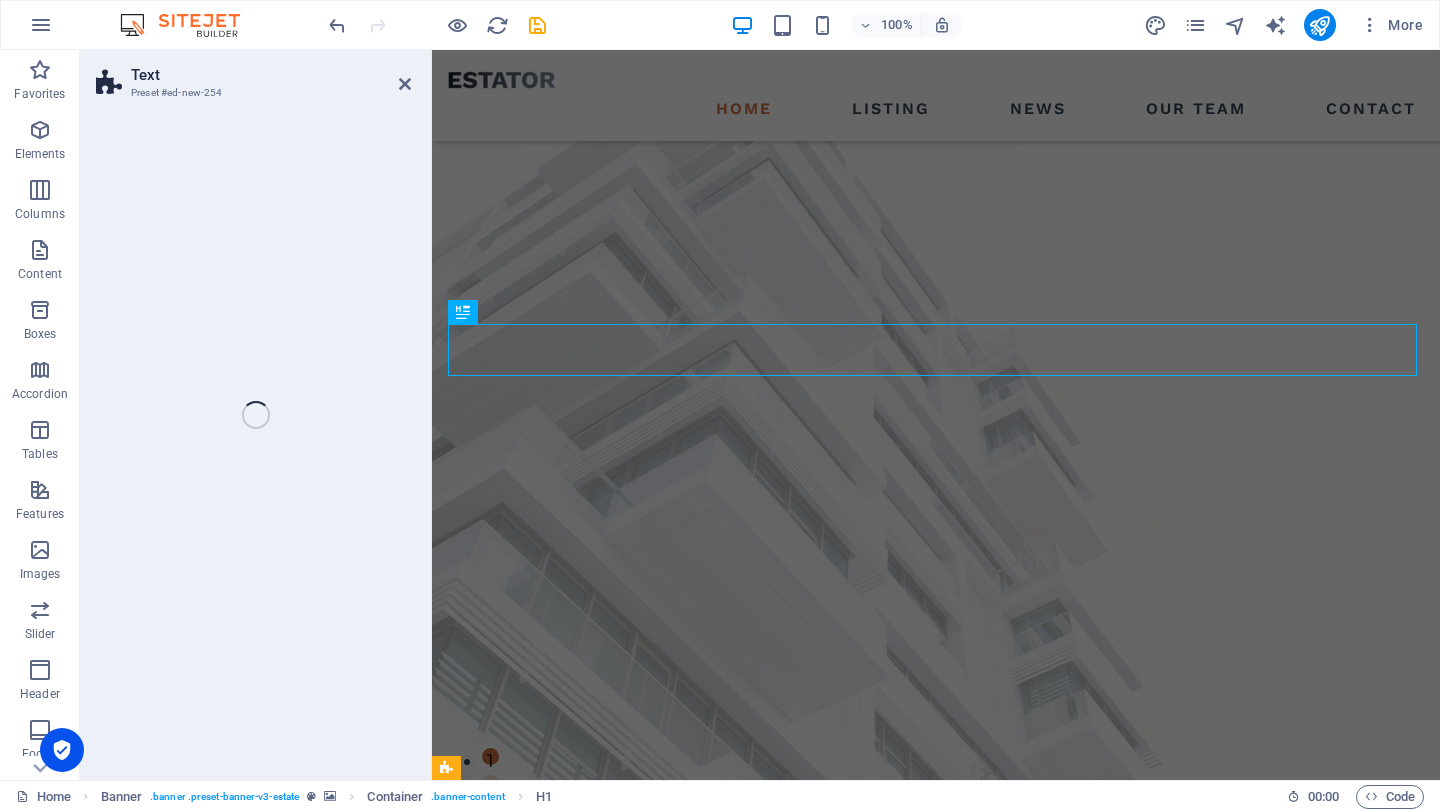 scroll, scrollTop: 588, scrollLeft: 0, axis: vertical 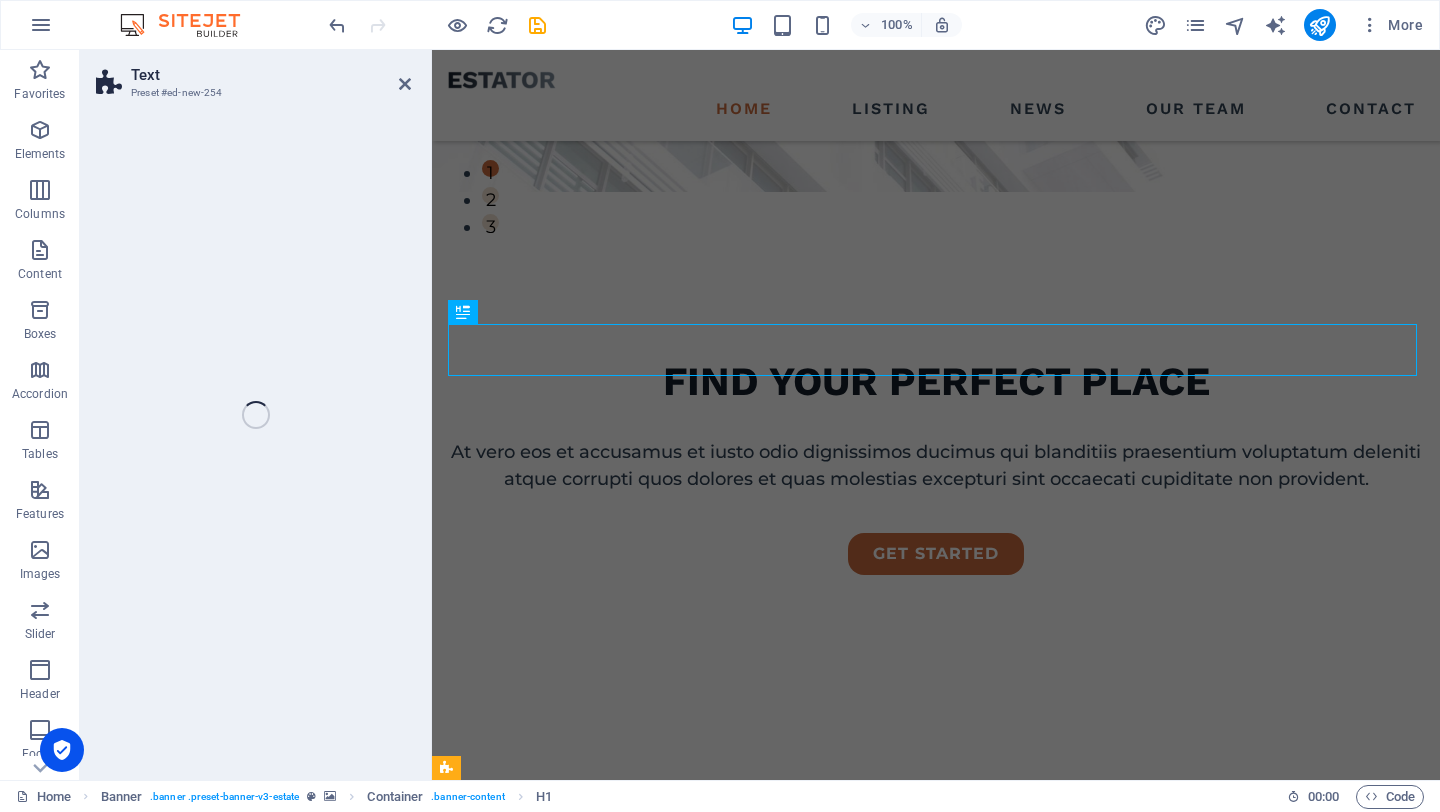 select on "rem" 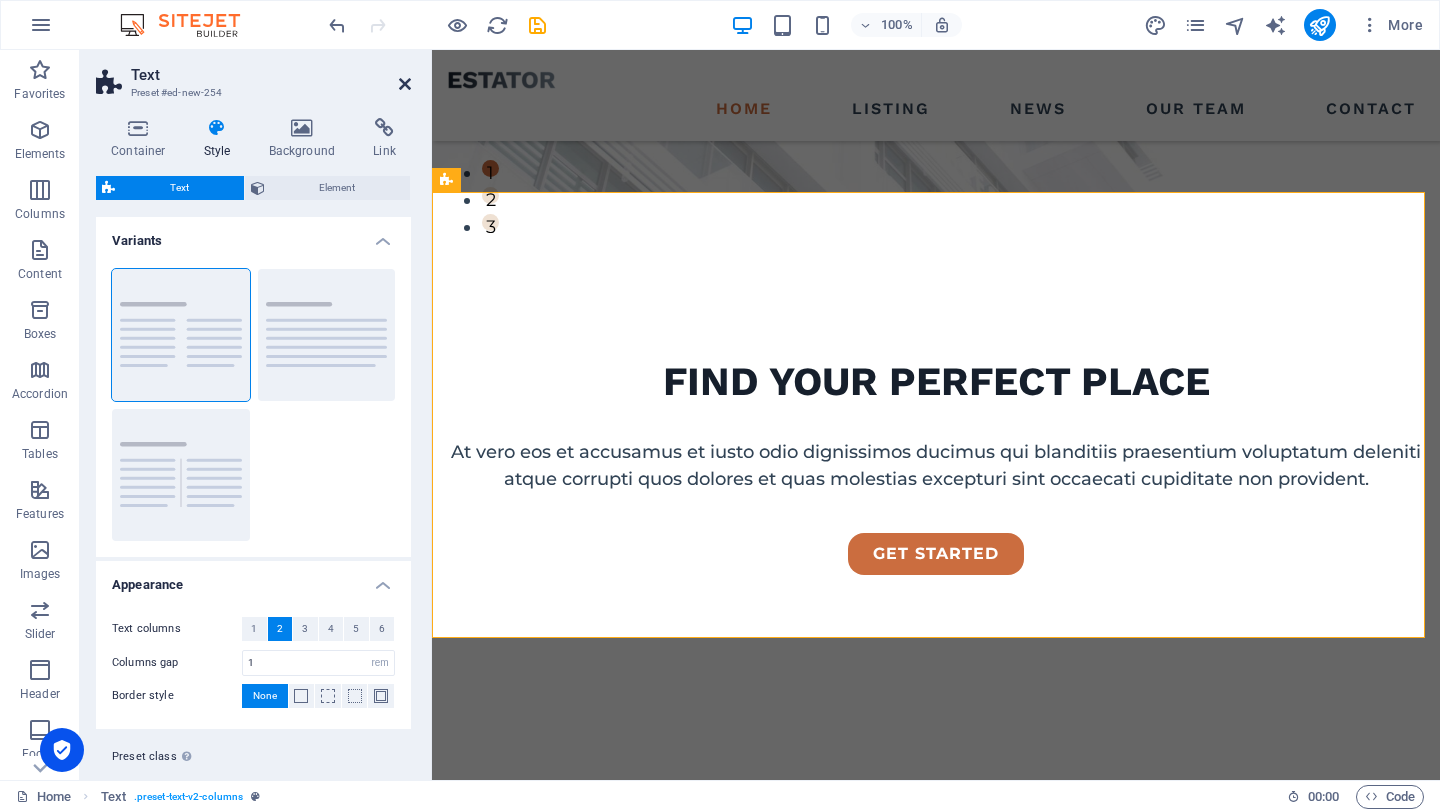 click at bounding box center [405, 84] 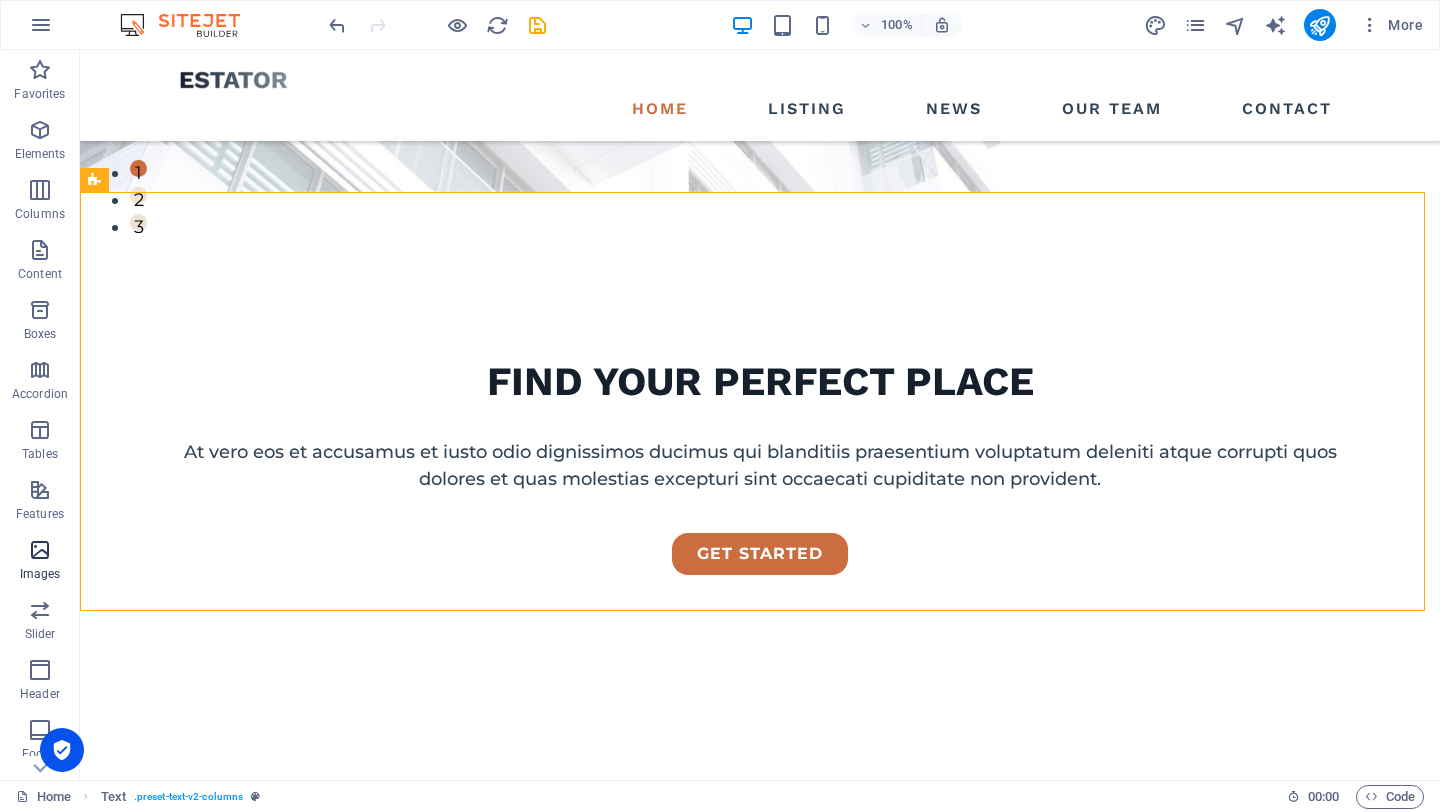 click on "Images" at bounding box center (40, 574) 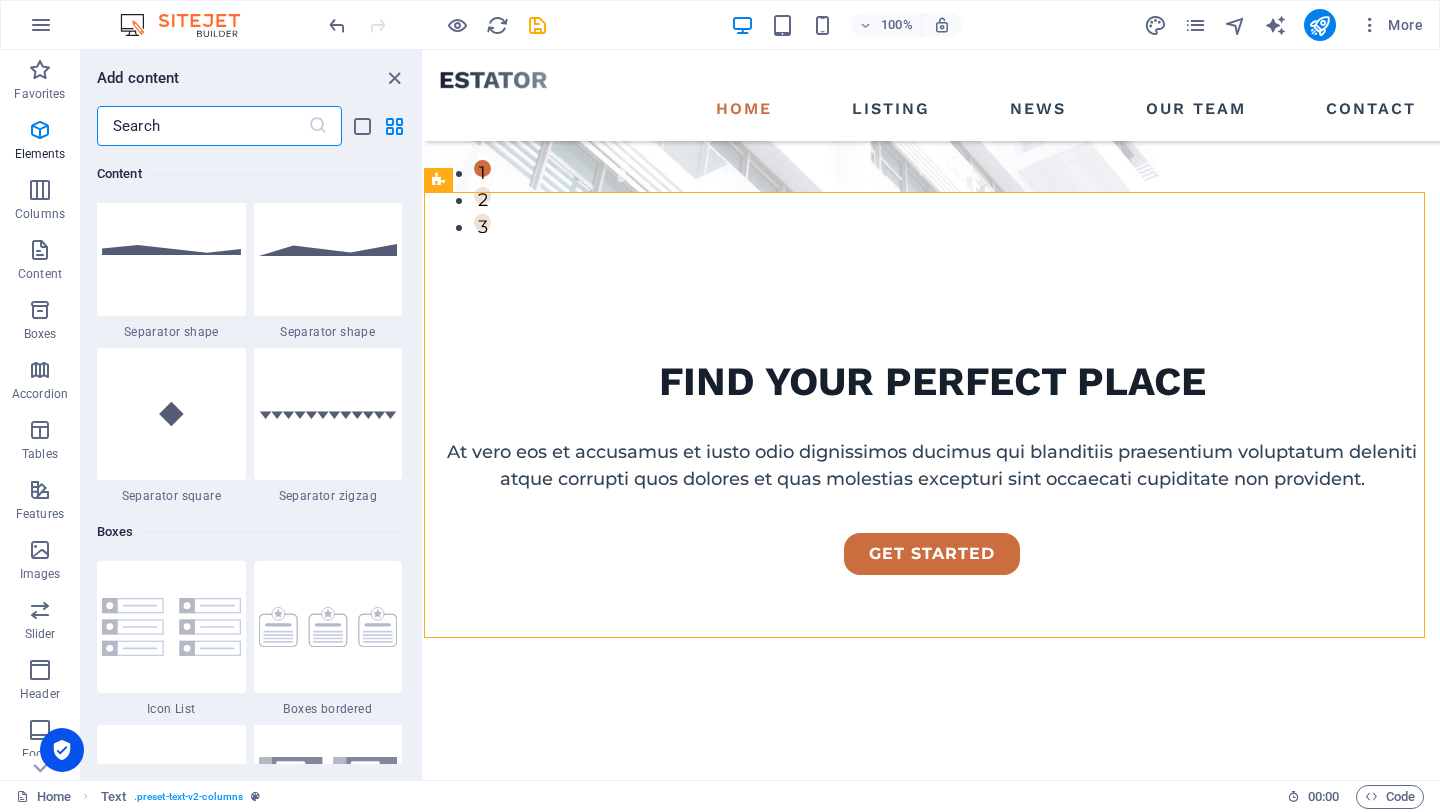 scroll, scrollTop: 9976, scrollLeft: 0, axis: vertical 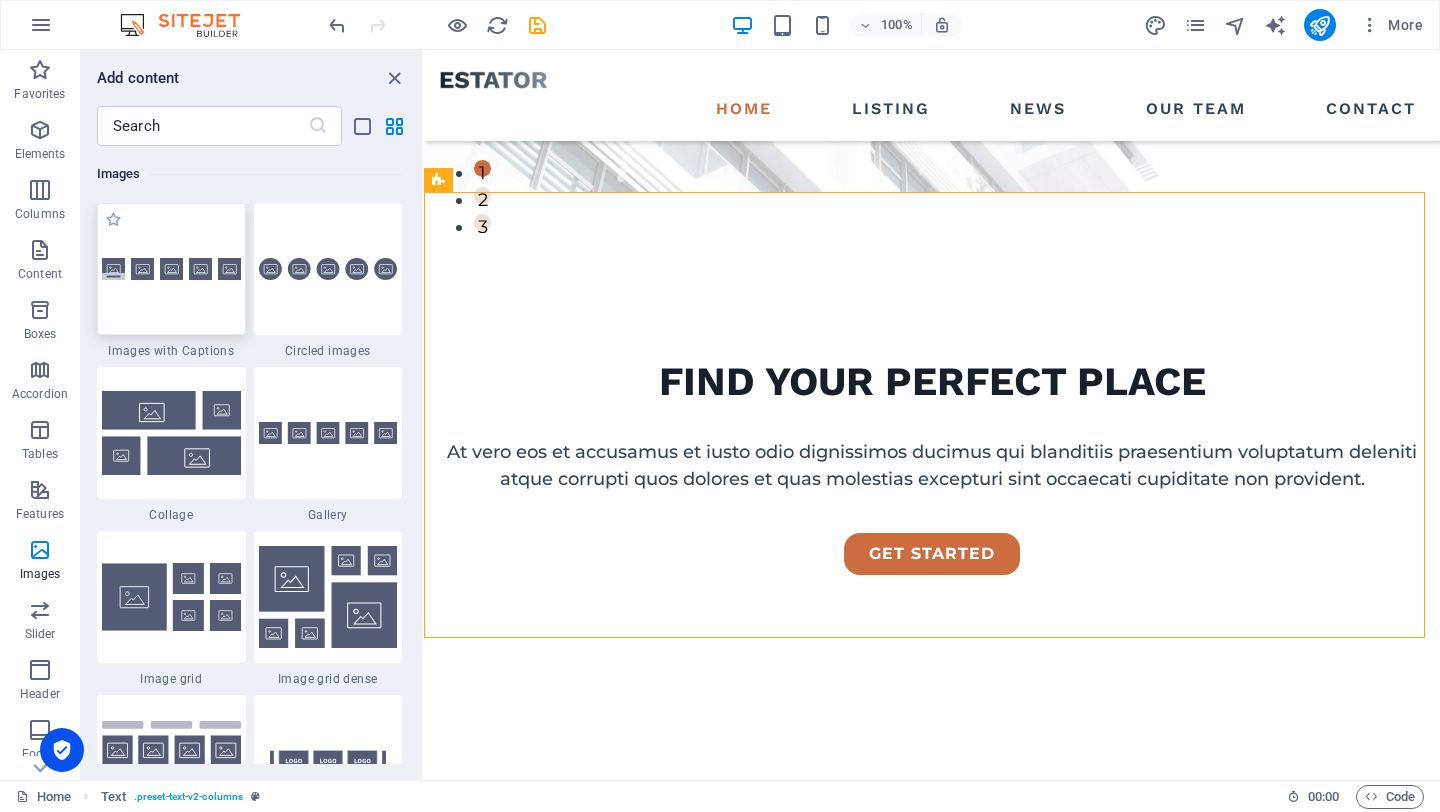 click at bounding box center [171, 269] 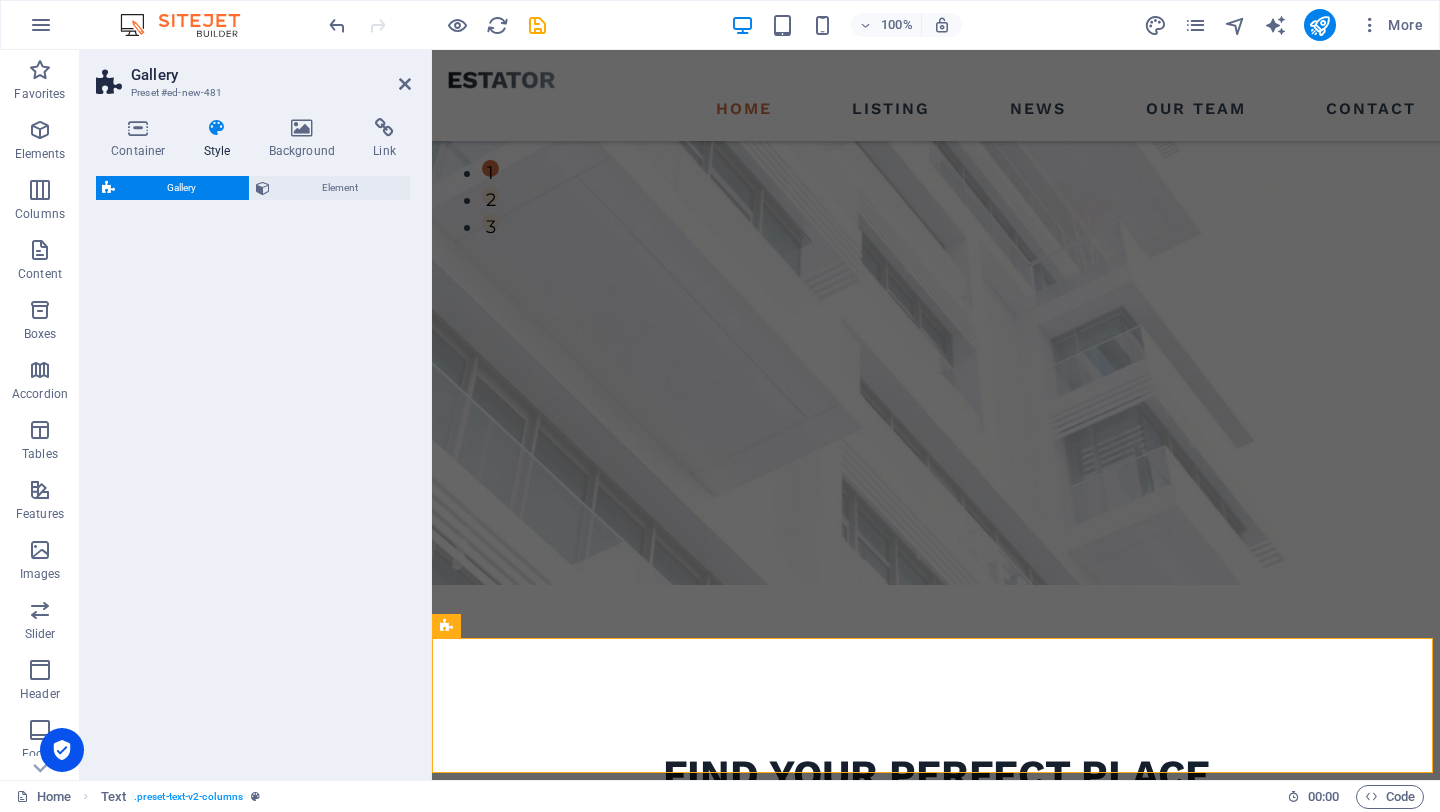 select on "rem" 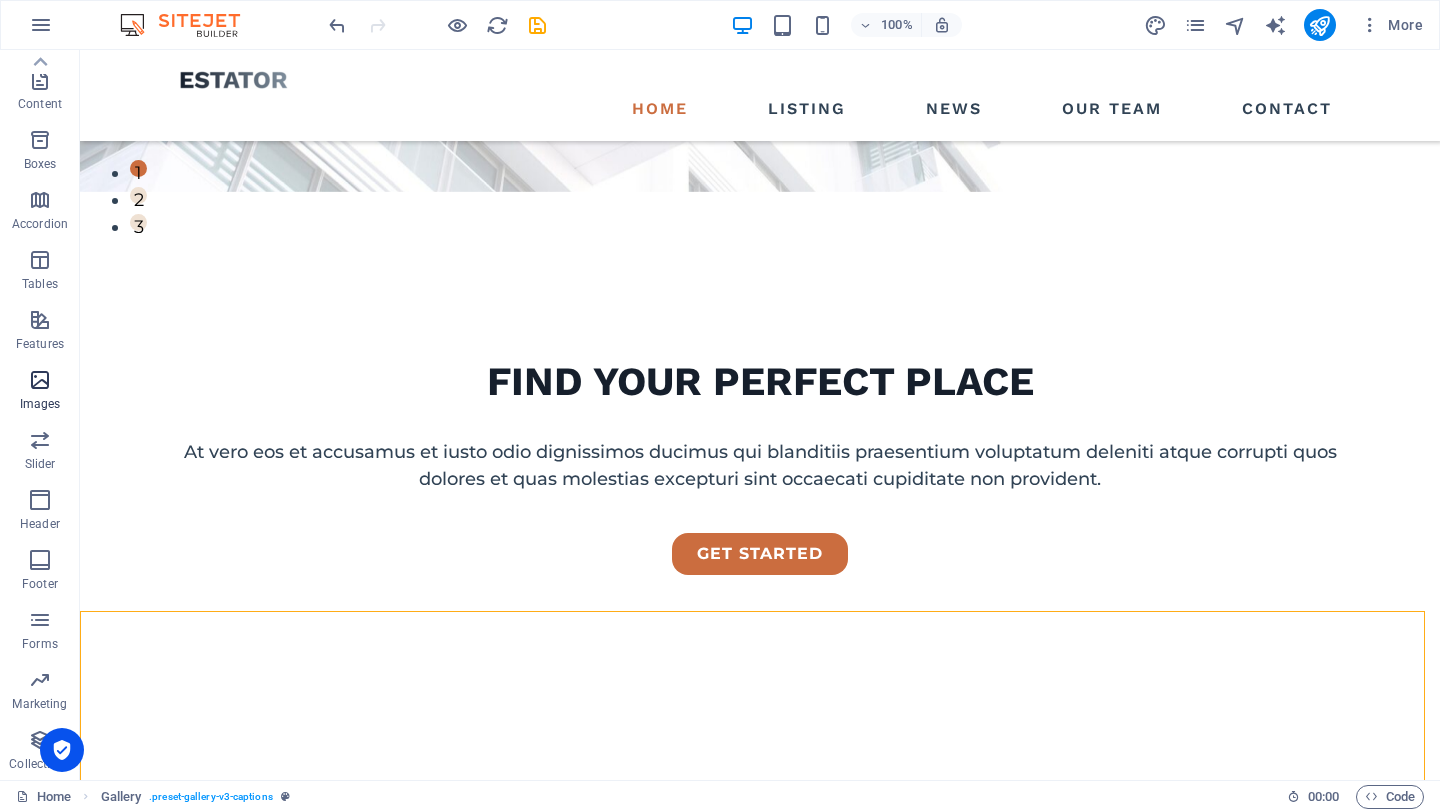 scroll, scrollTop: 0, scrollLeft: 0, axis: both 